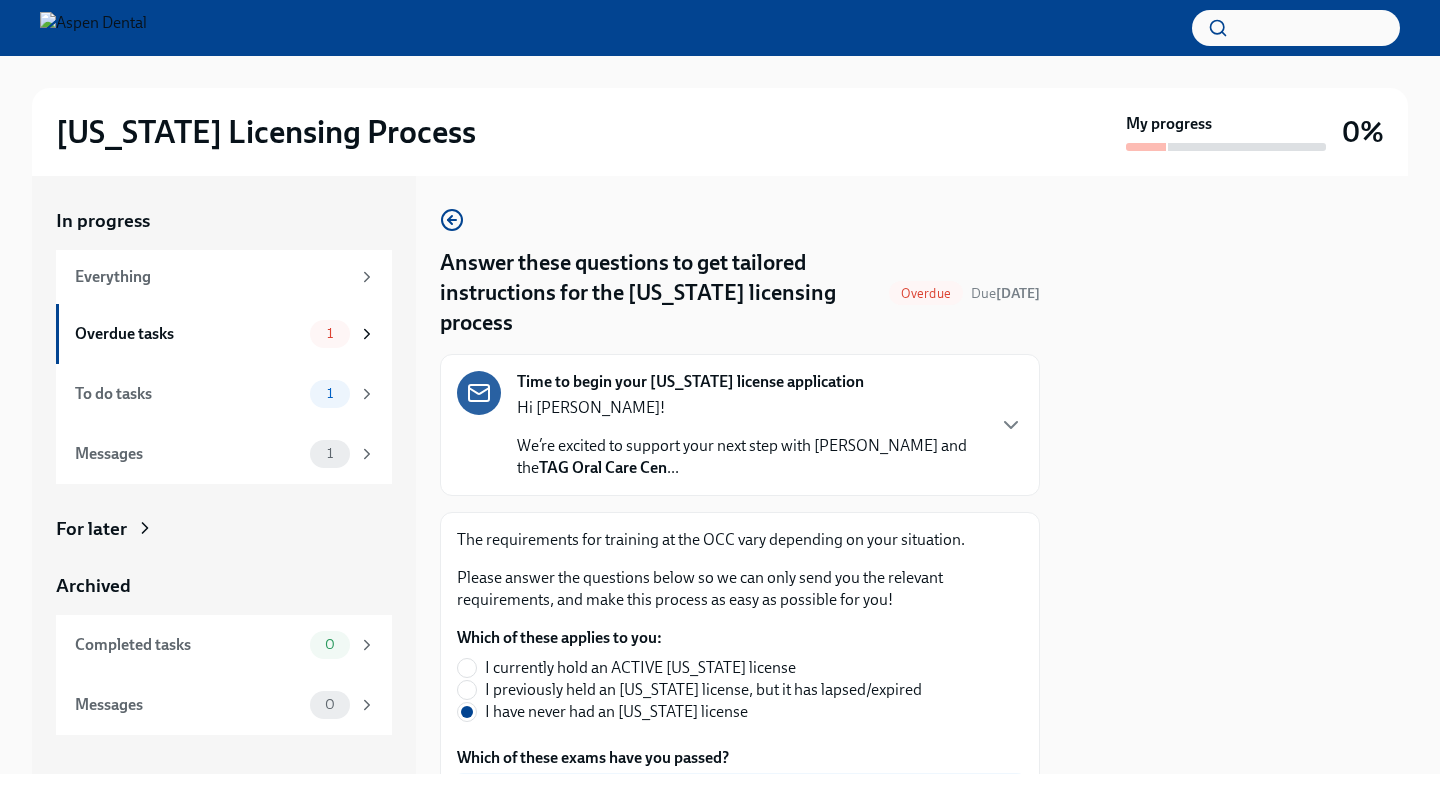 scroll, scrollTop: 0, scrollLeft: 0, axis: both 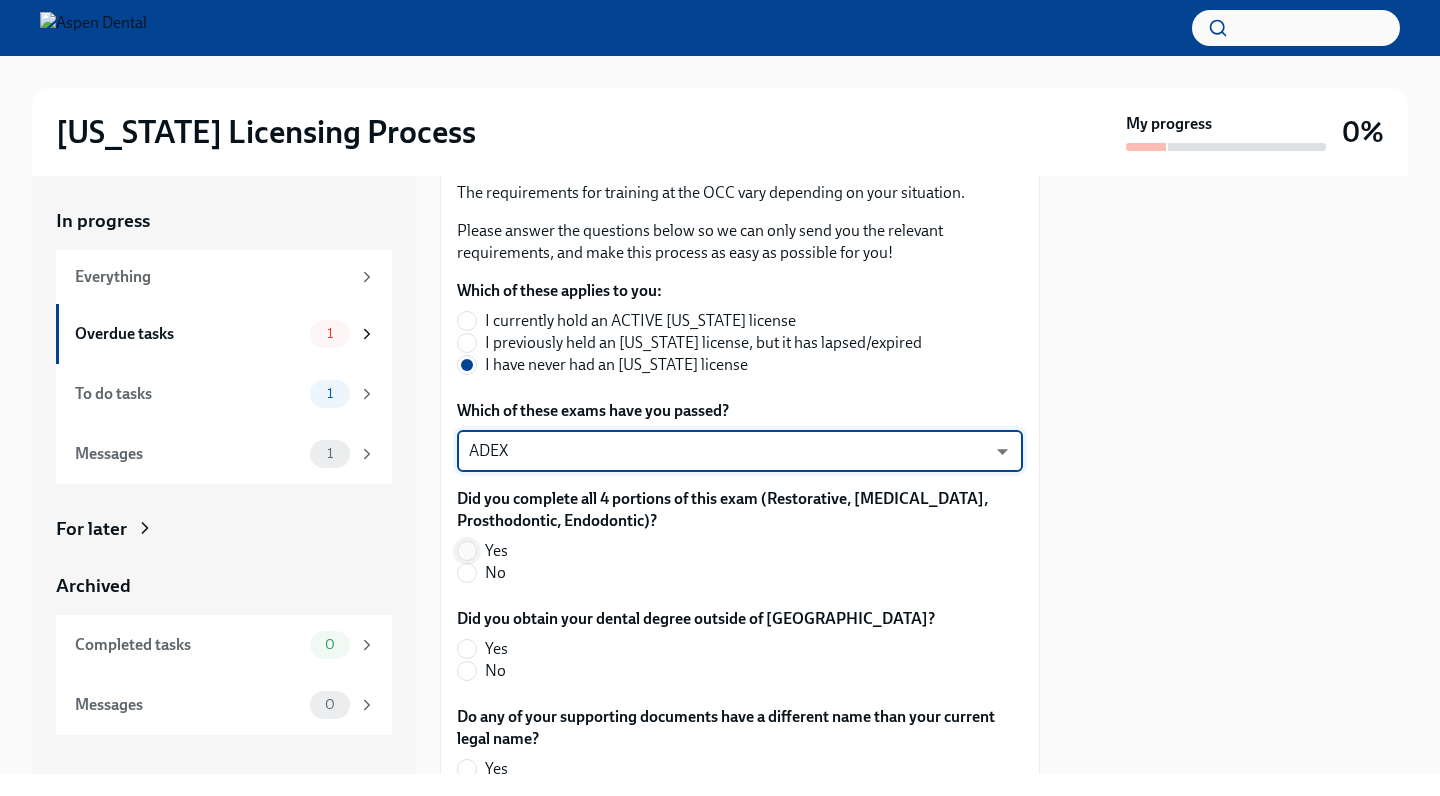 click on "Yes" at bounding box center [467, 551] 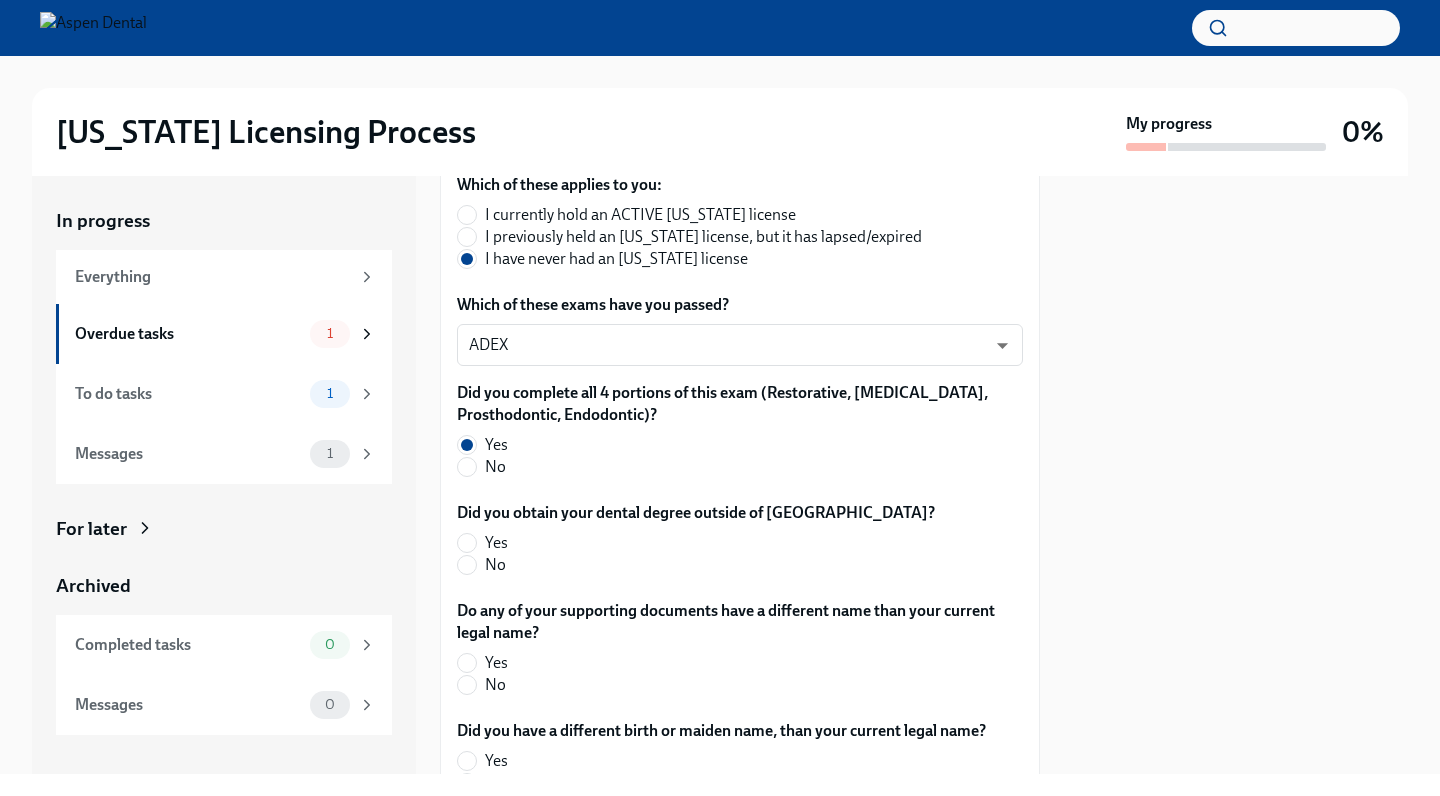 scroll, scrollTop: 464, scrollLeft: 0, axis: vertical 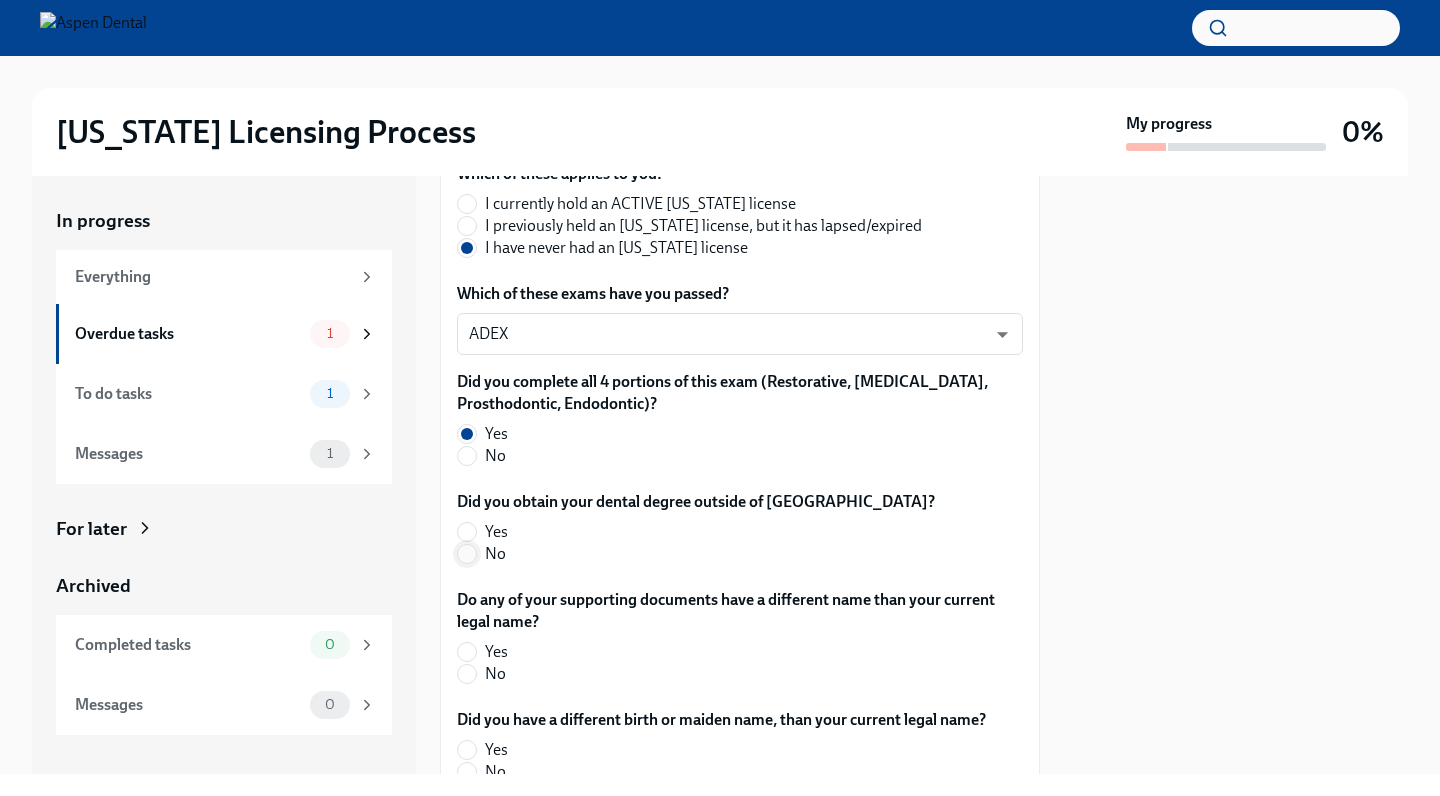 click at bounding box center (467, 554) 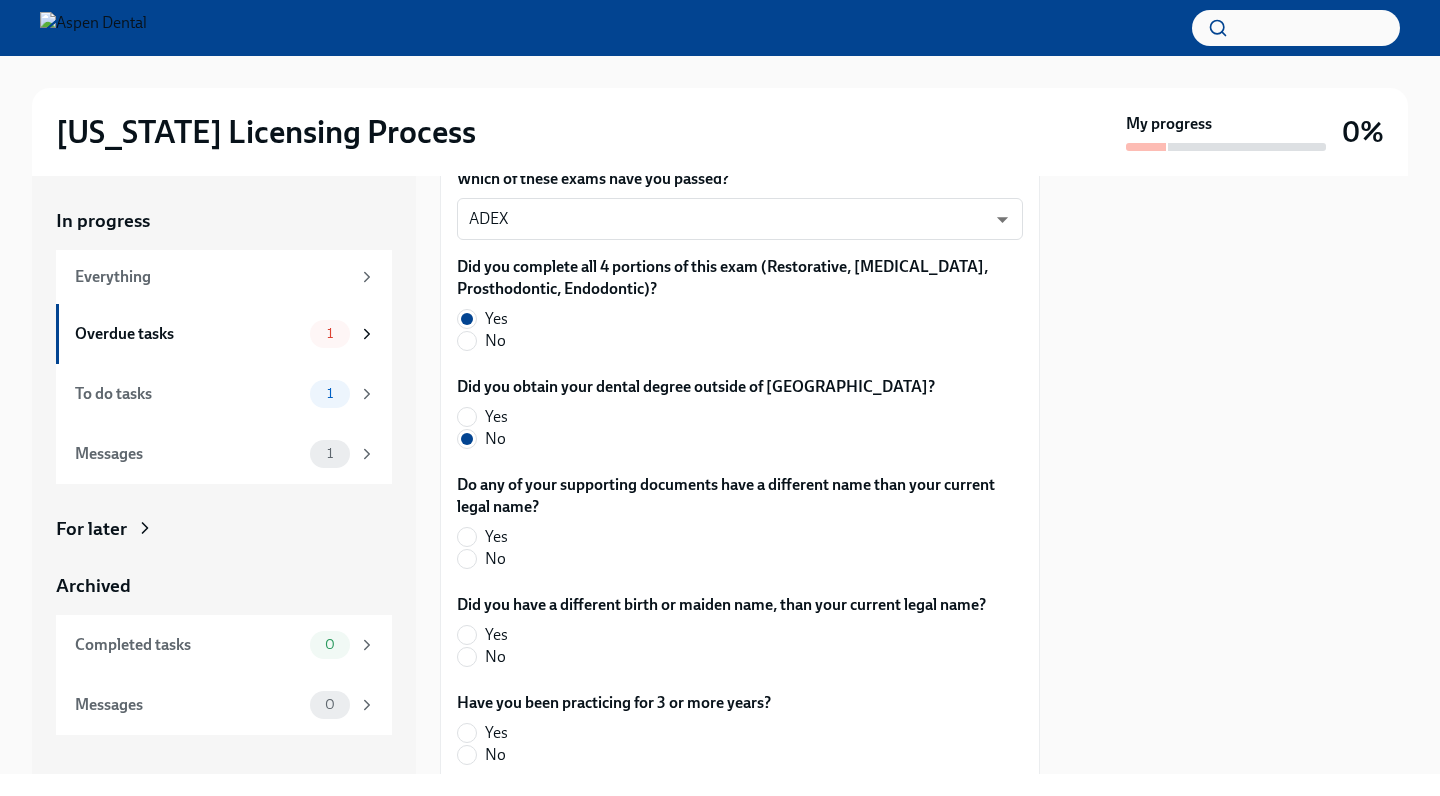 scroll, scrollTop: 581, scrollLeft: 0, axis: vertical 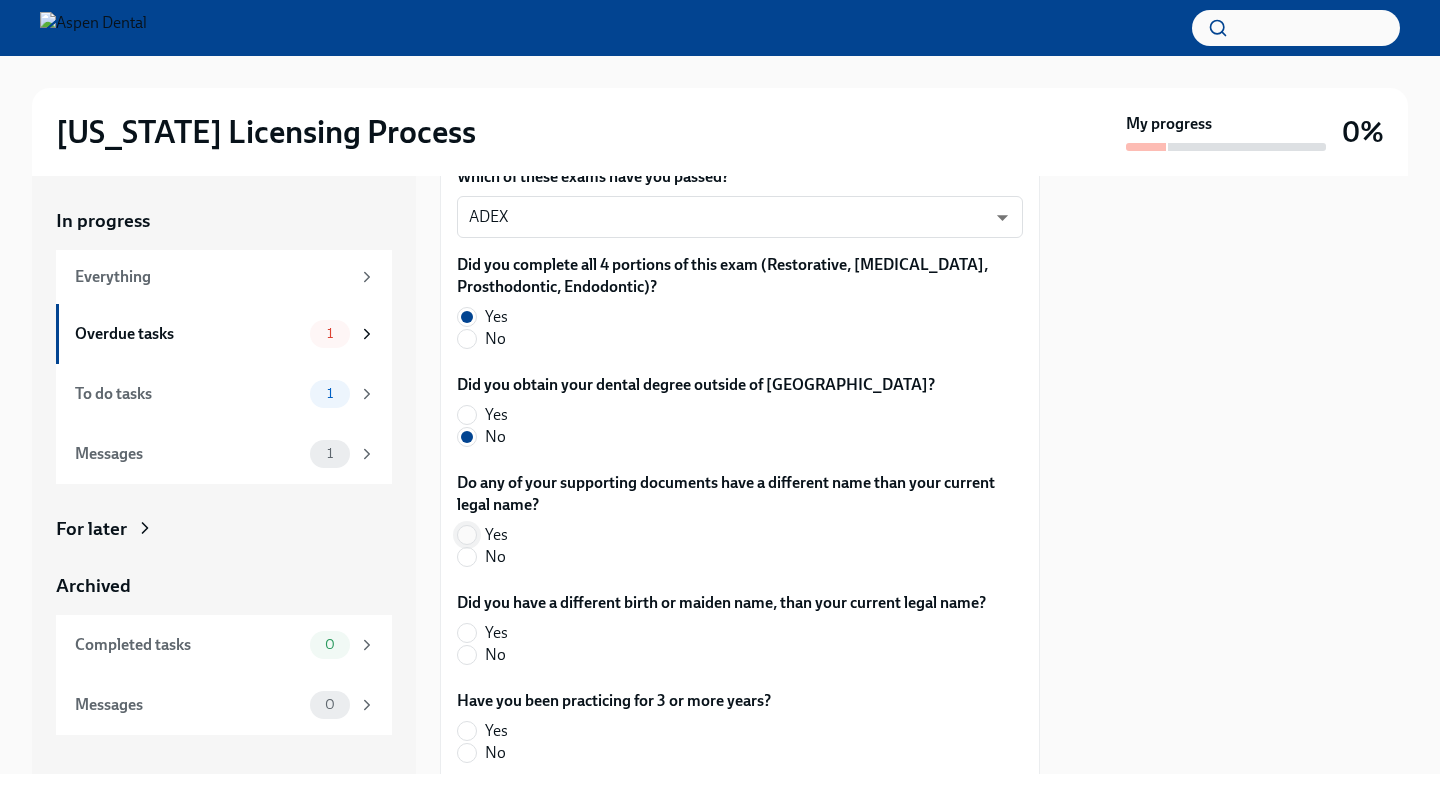 click on "Yes" at bounding box center [467, 535] 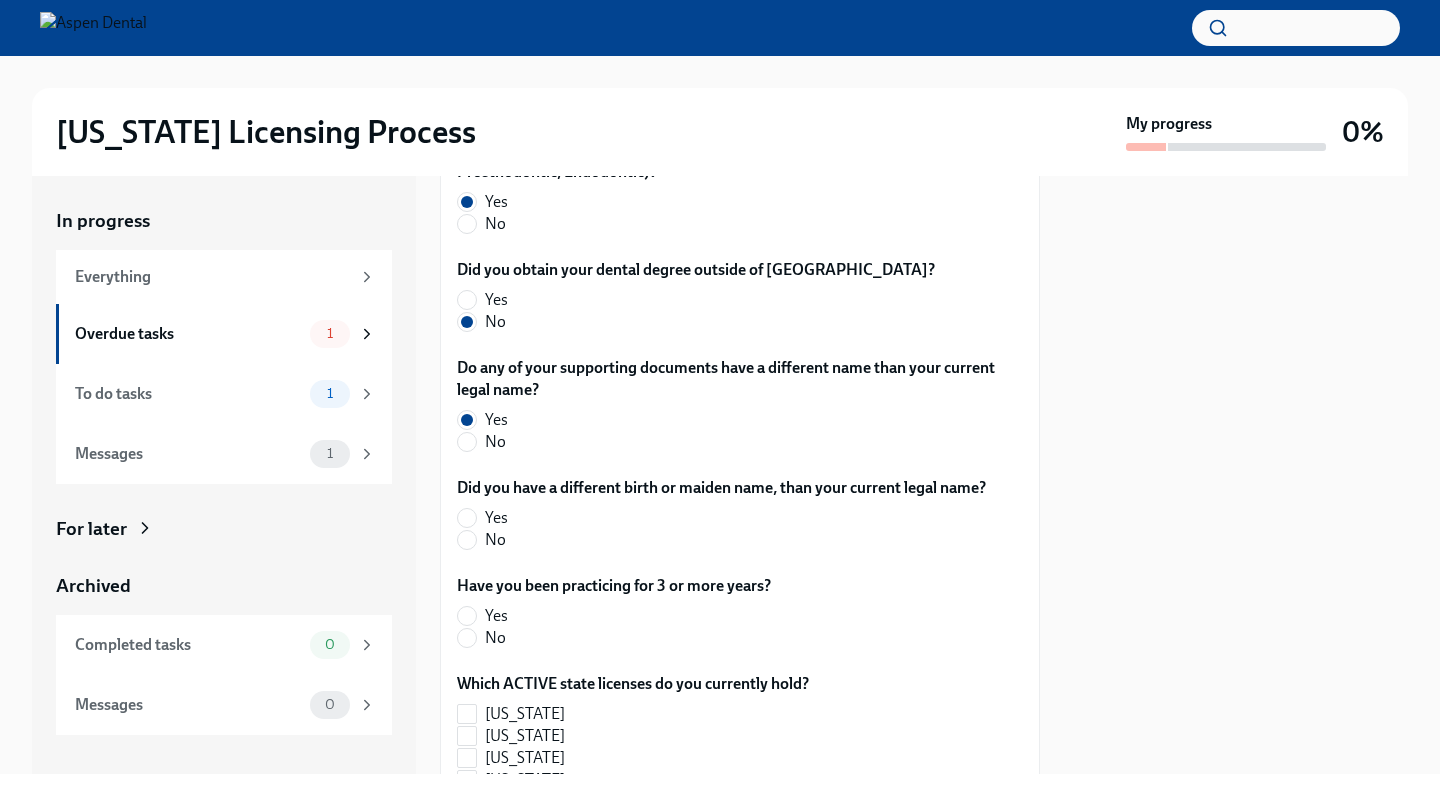 scroll, scrollTop: 697, scrollLeft: 0, axis: vertical 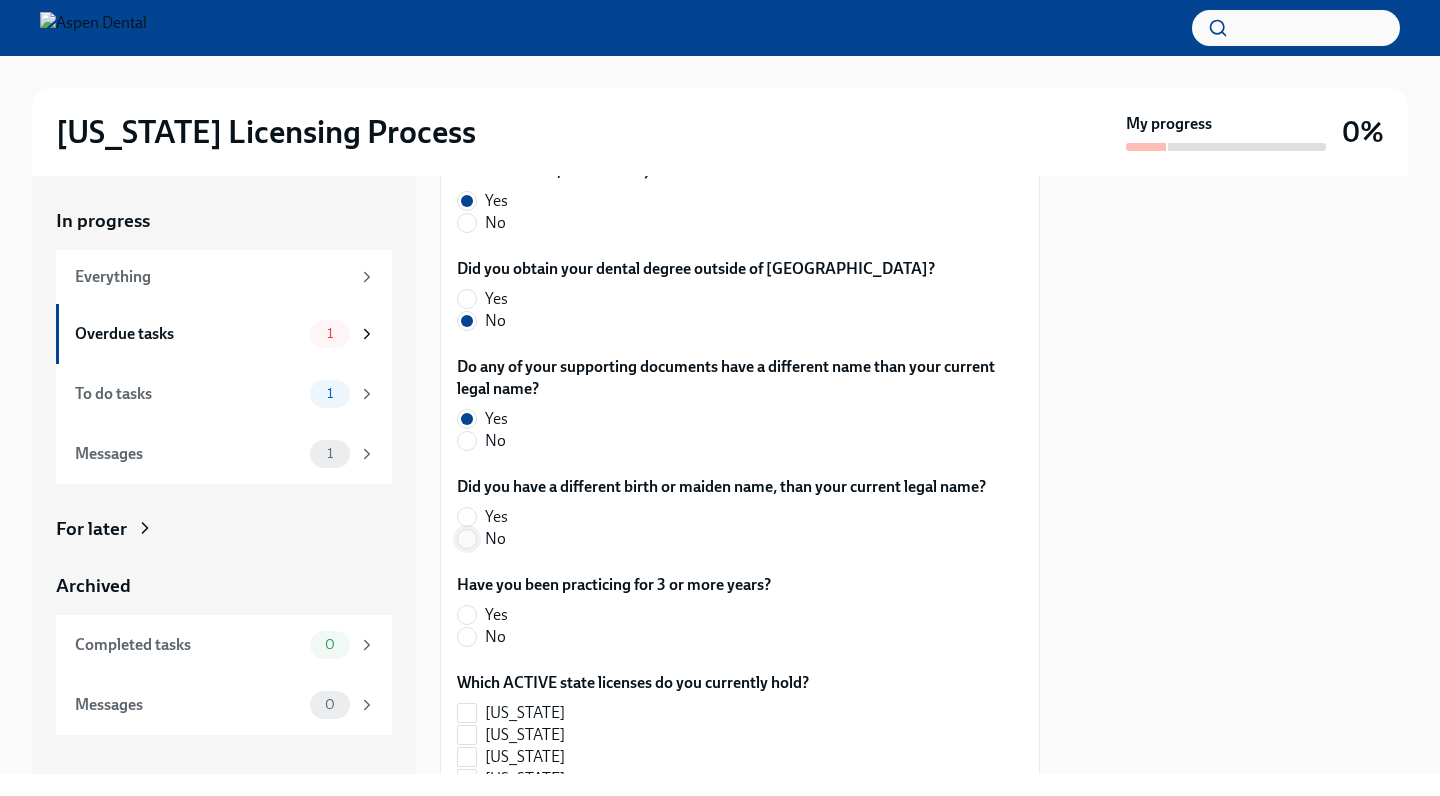 click on "No" at bounding box center (467, 539) 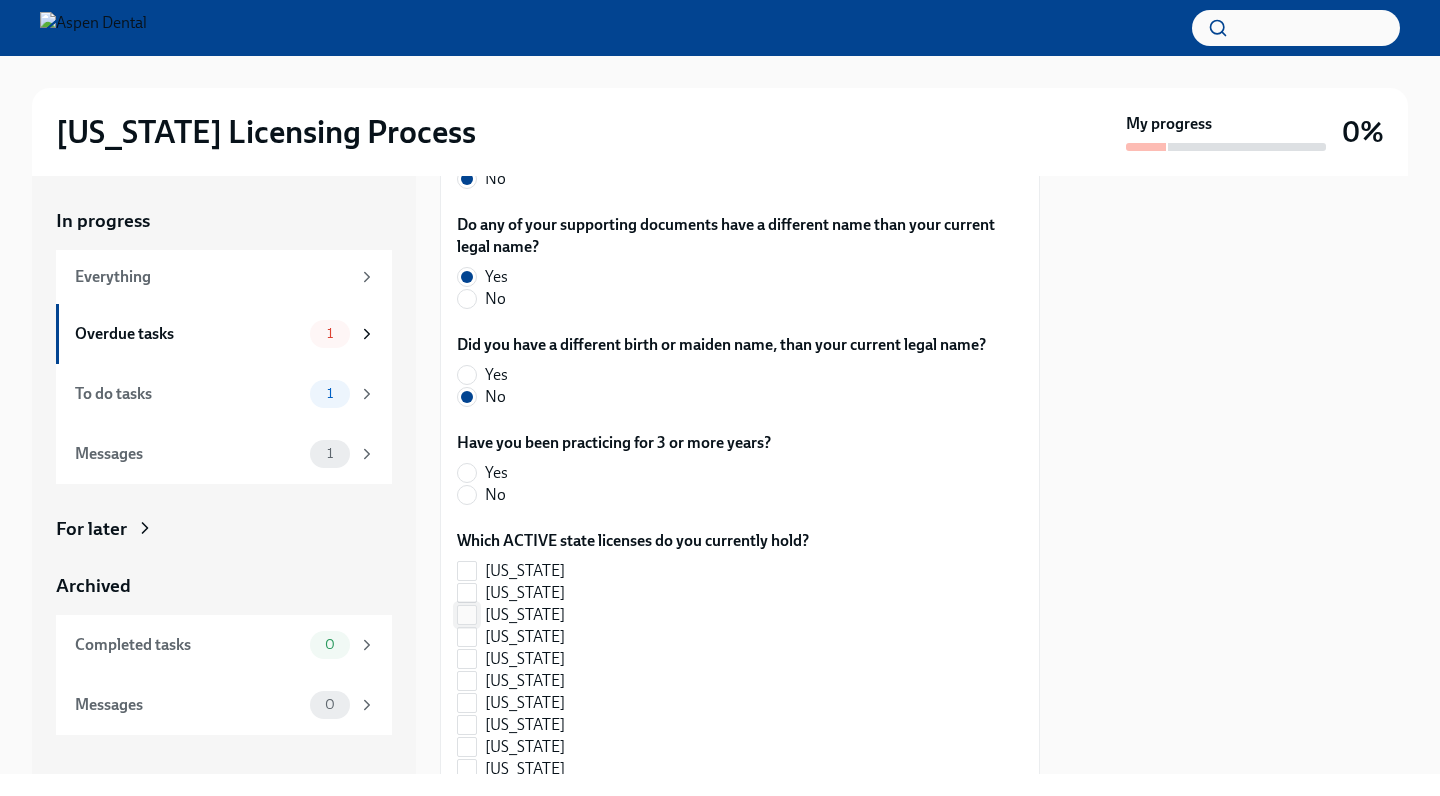 scroll, scrollTop: 841, scrollLeft: 0, axis: vertical 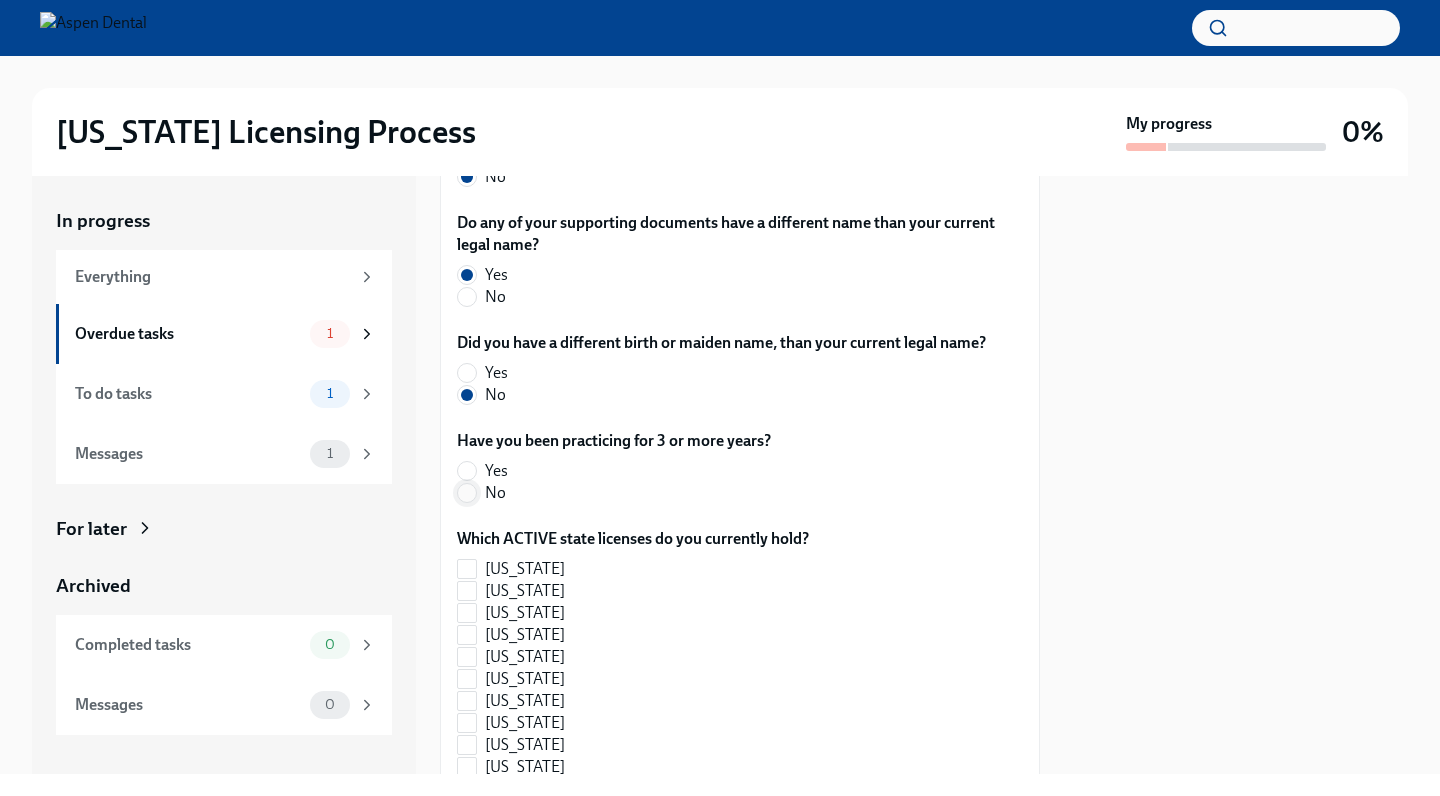 click on "No" at bounding box center [467, 493] 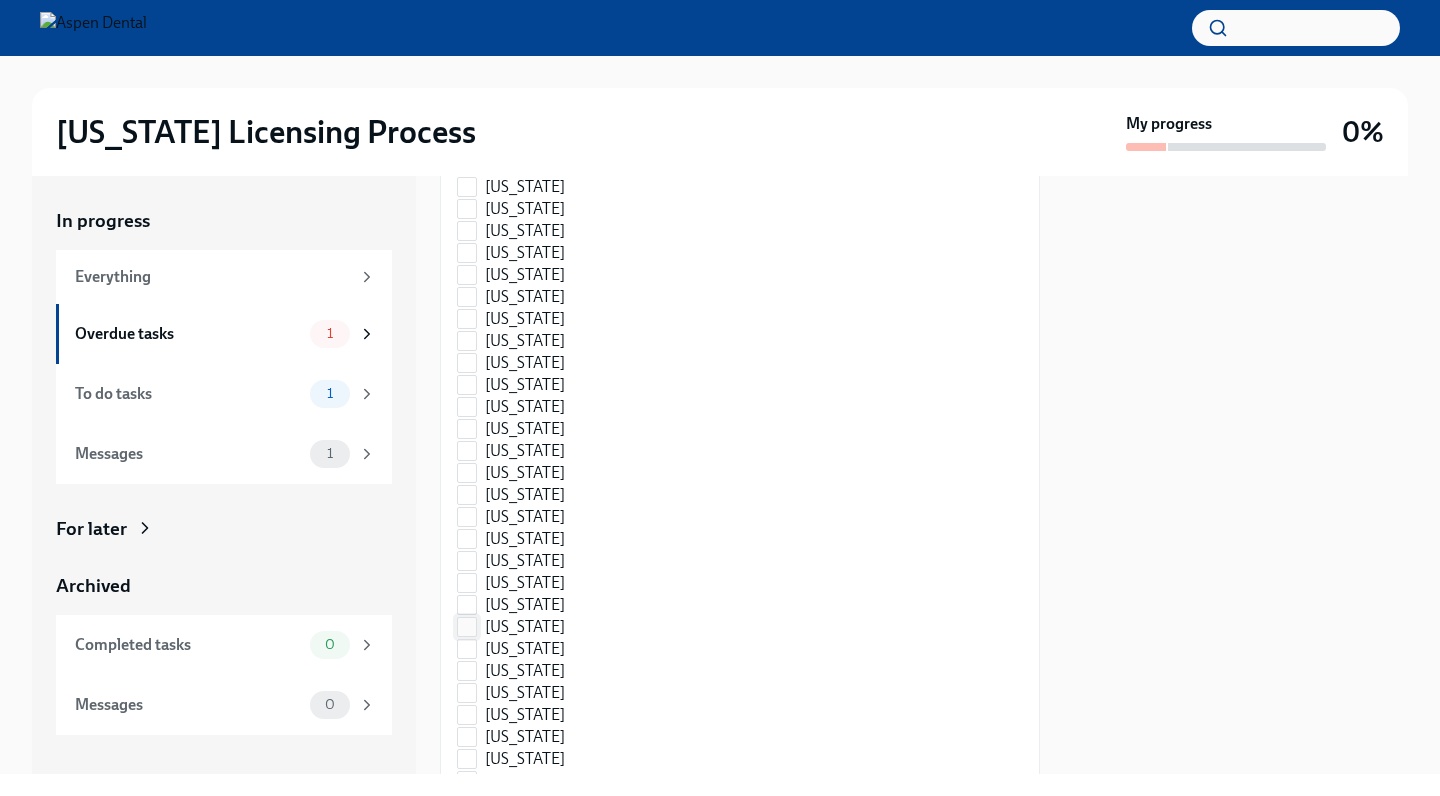 scroll, scrollTop: 1508, scrollLeft: 0, axis: vertical 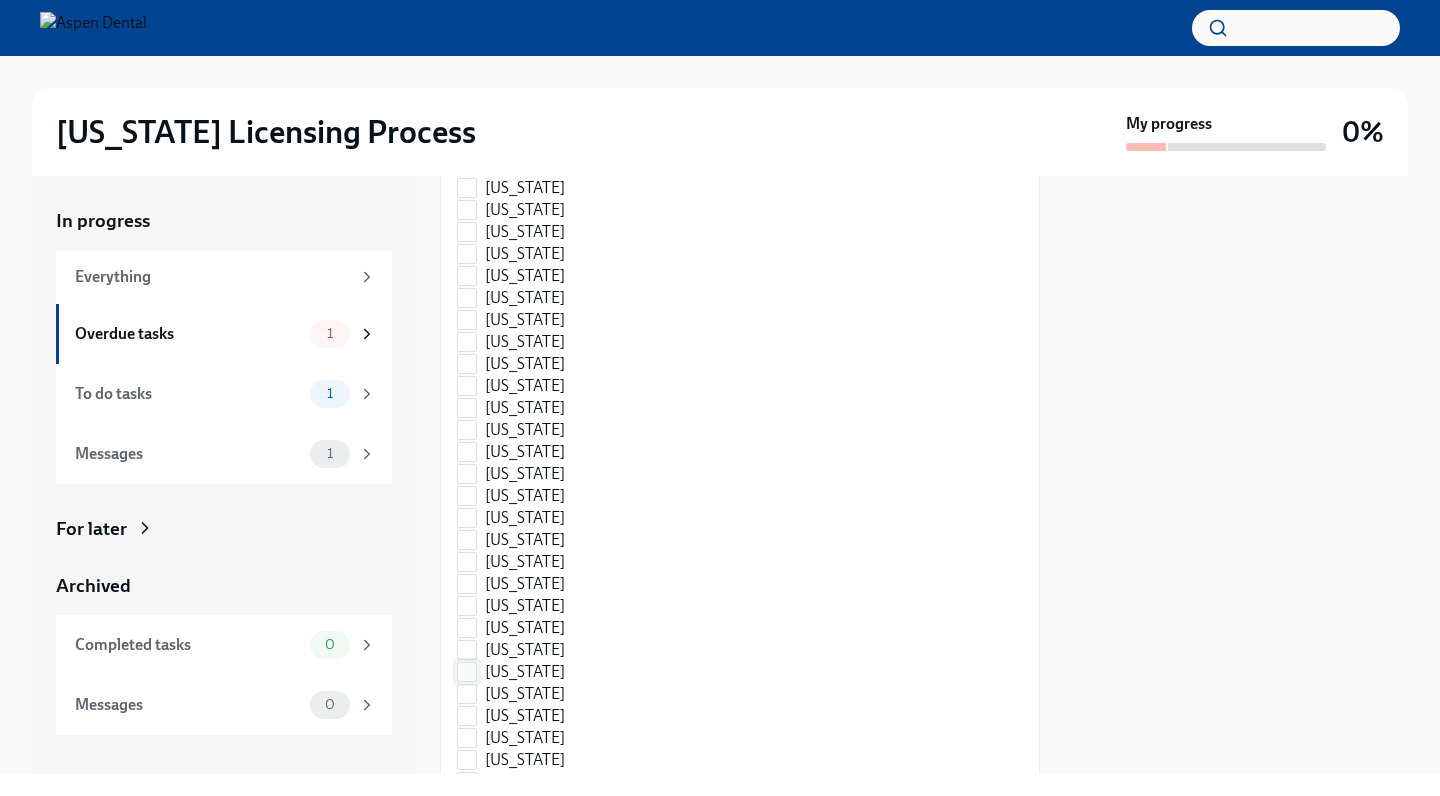click on "[US_STATE]" at bounding box center (467, 672) 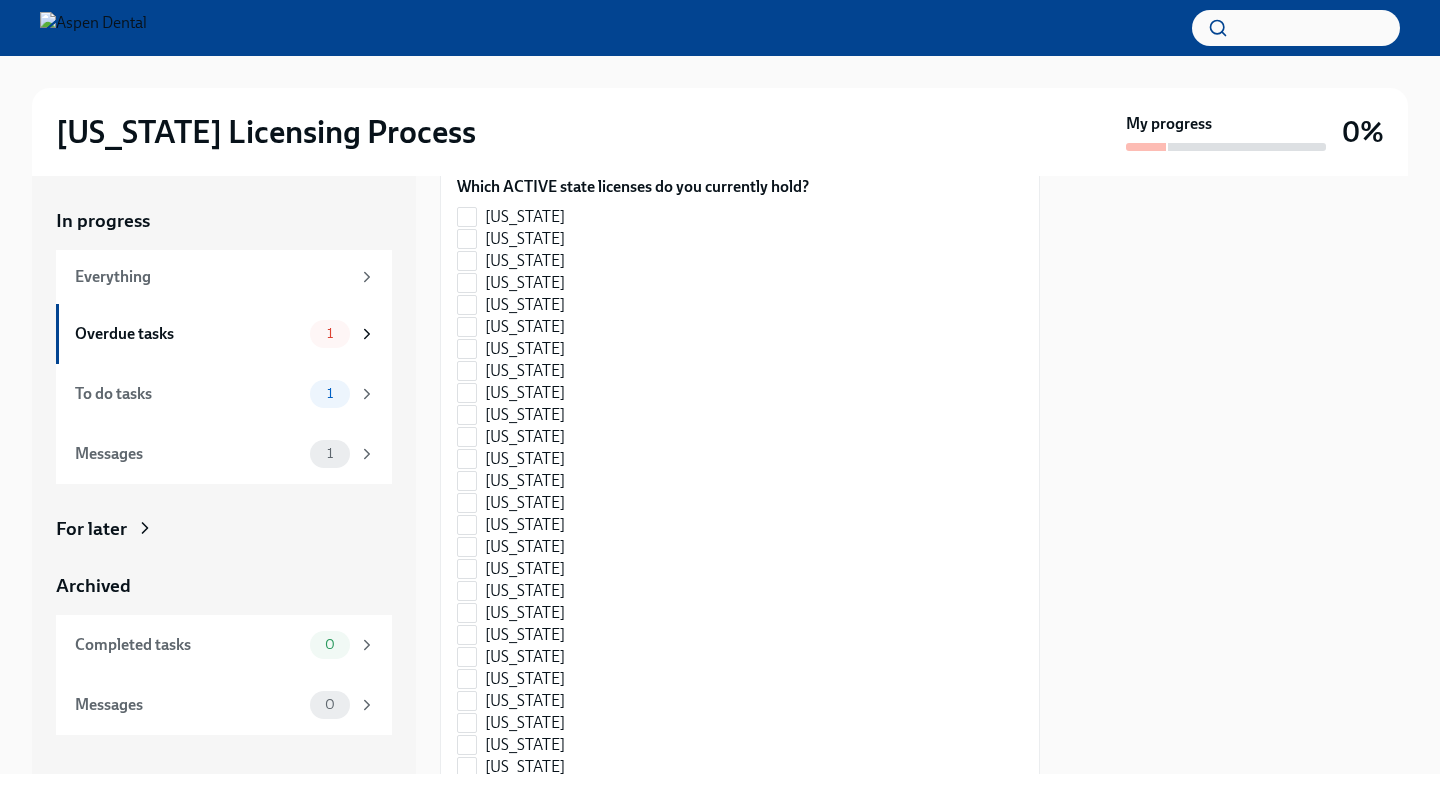 scroll, scrollTop: 1176, scrollLeft: 0, axis: vertical 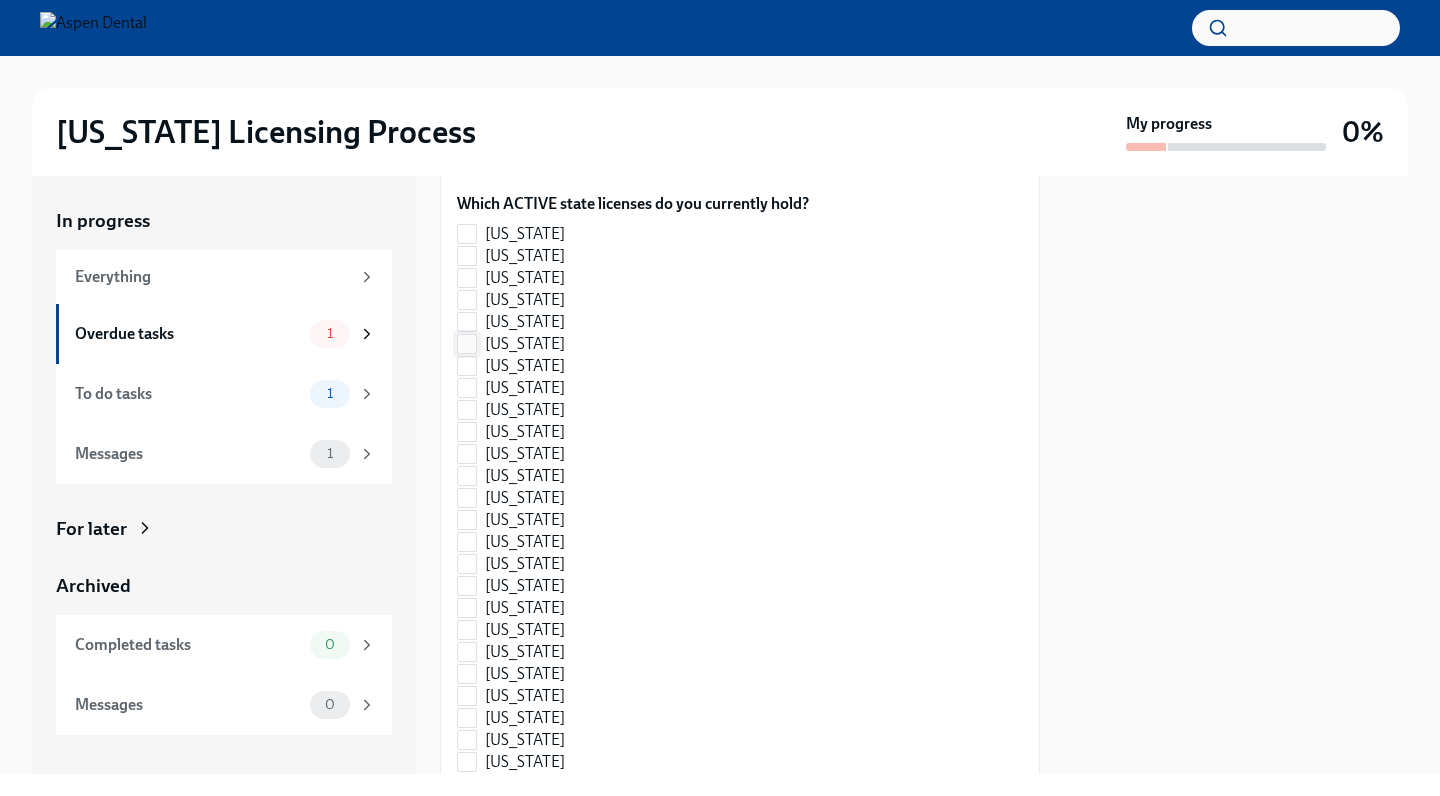 click on "[US_STATE]" at bounding box center [467, 344] 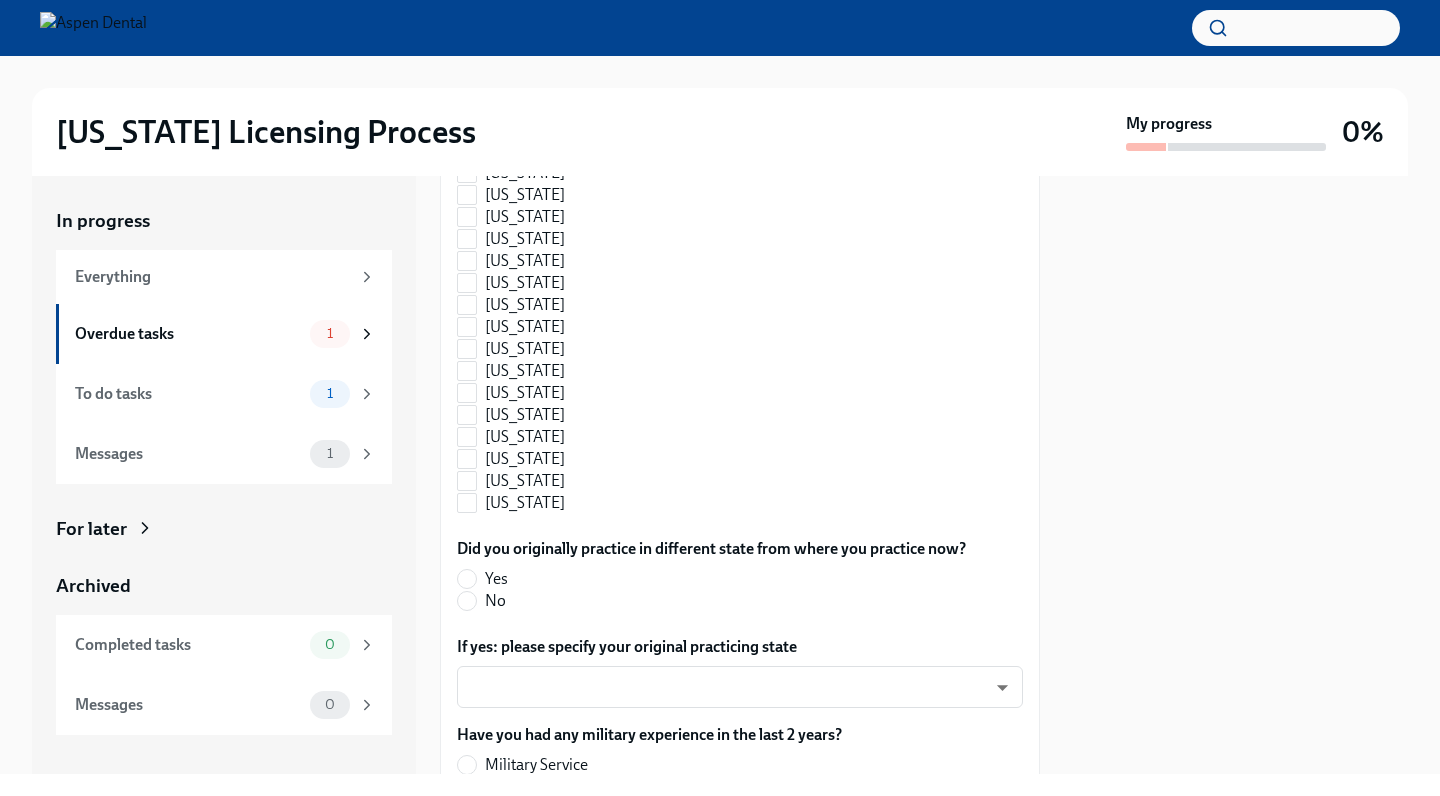scroll, scrollTop: 2052, scrollLeft: 0, axis: vertical 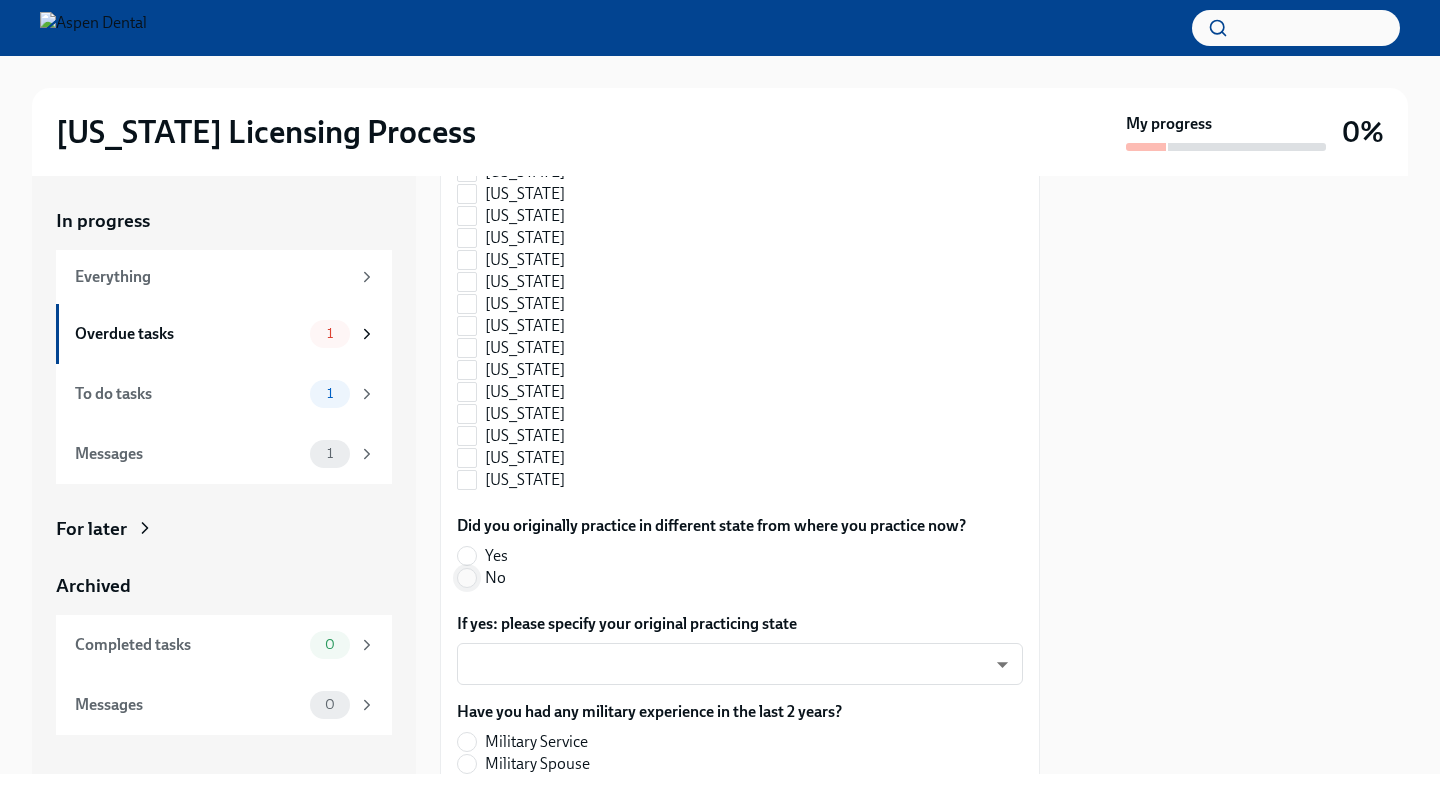 click on "No" at bounding box center (467, 578) 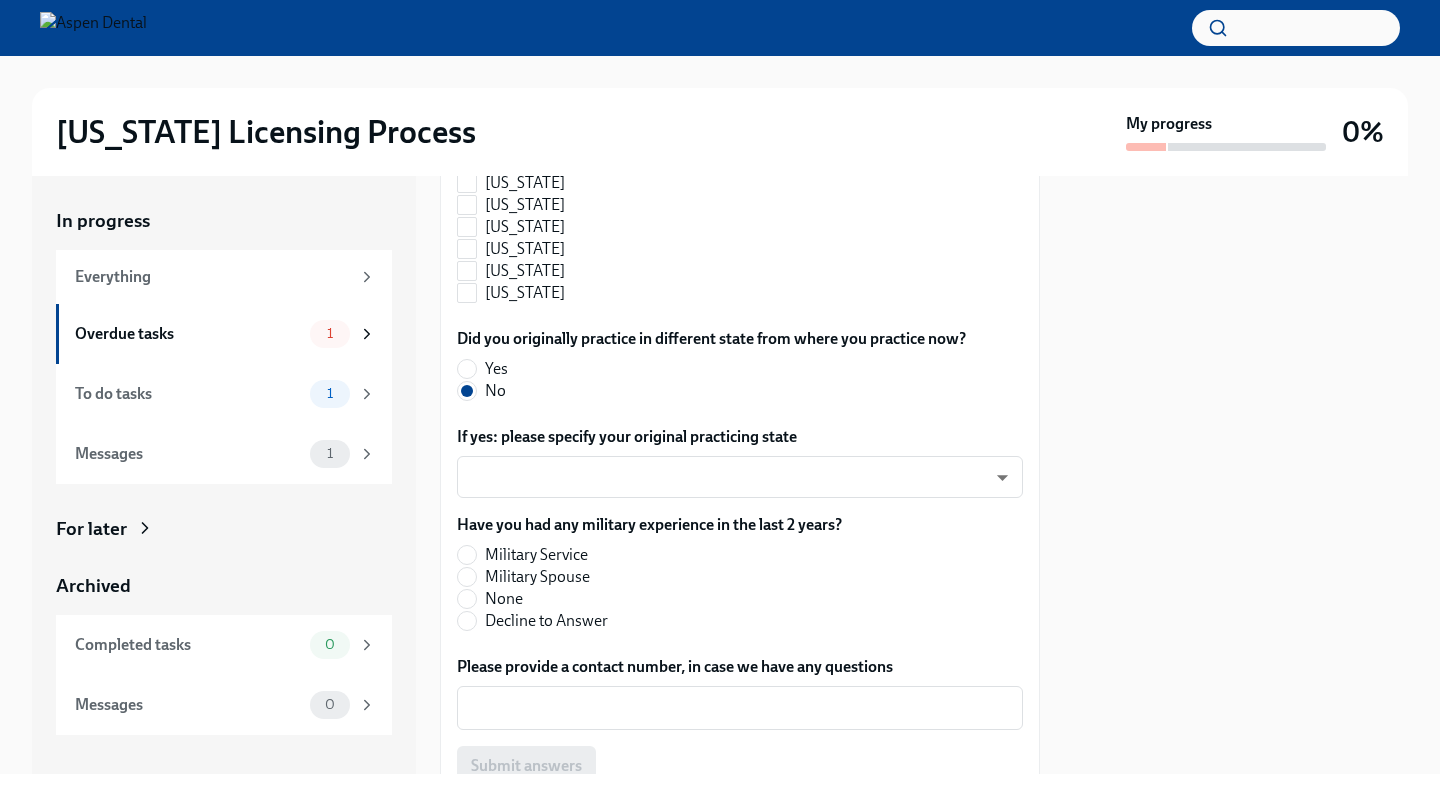 scroll, scrollTop: 2240, scrollLeft: 0, axis: vertical 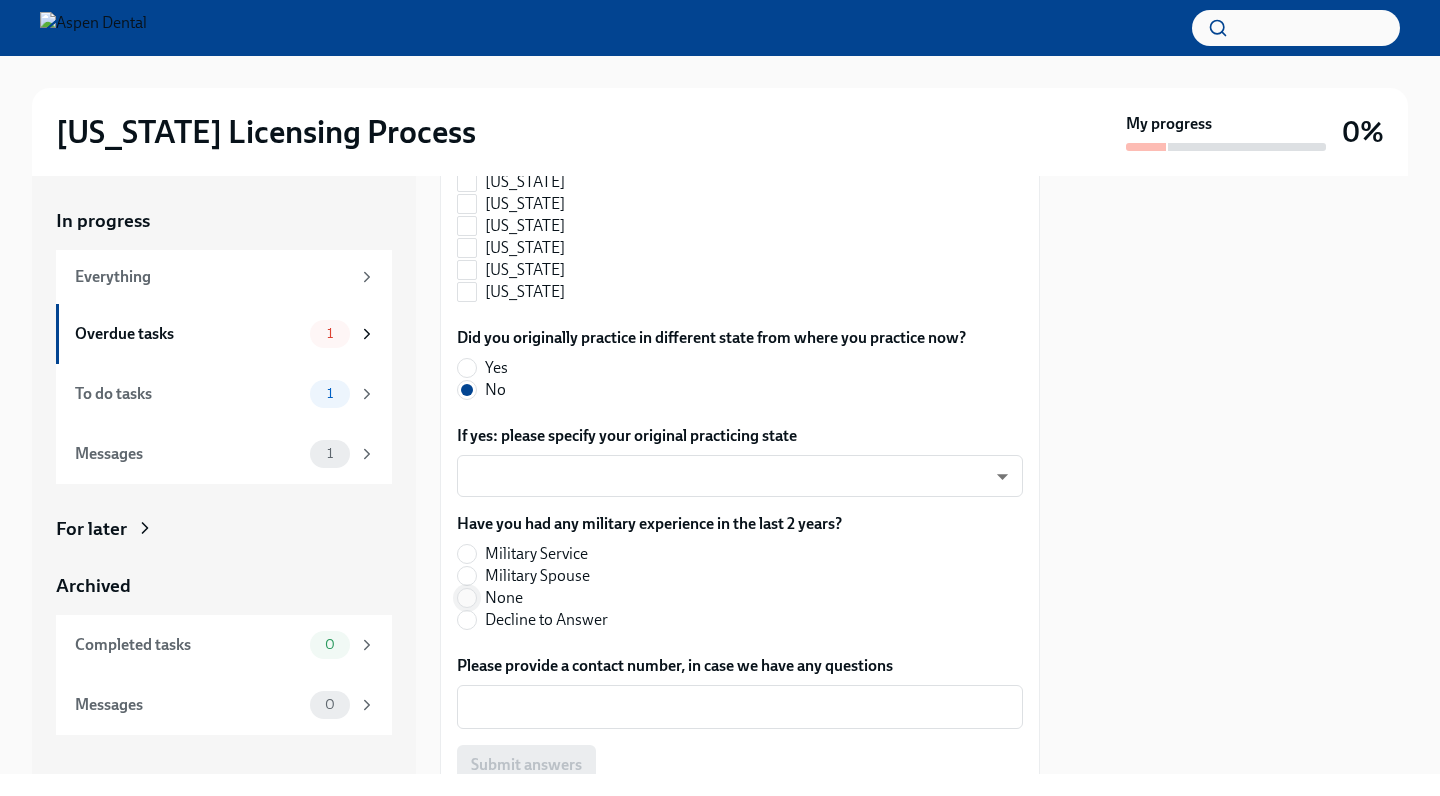 click on "None" at bounding box center (467, 598) 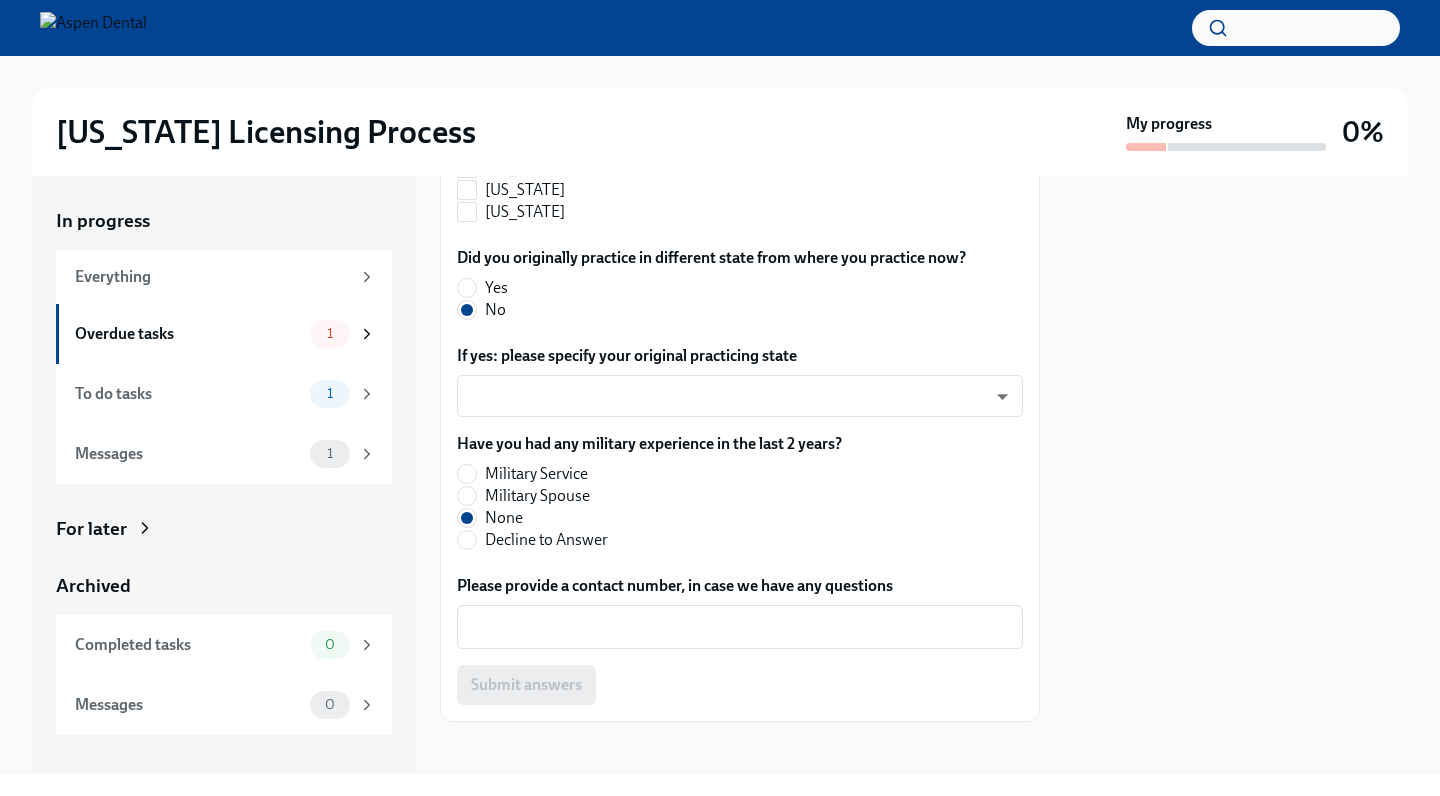 scroll, scrollTop: 2318, scrollLeft: 0, axis: vertical 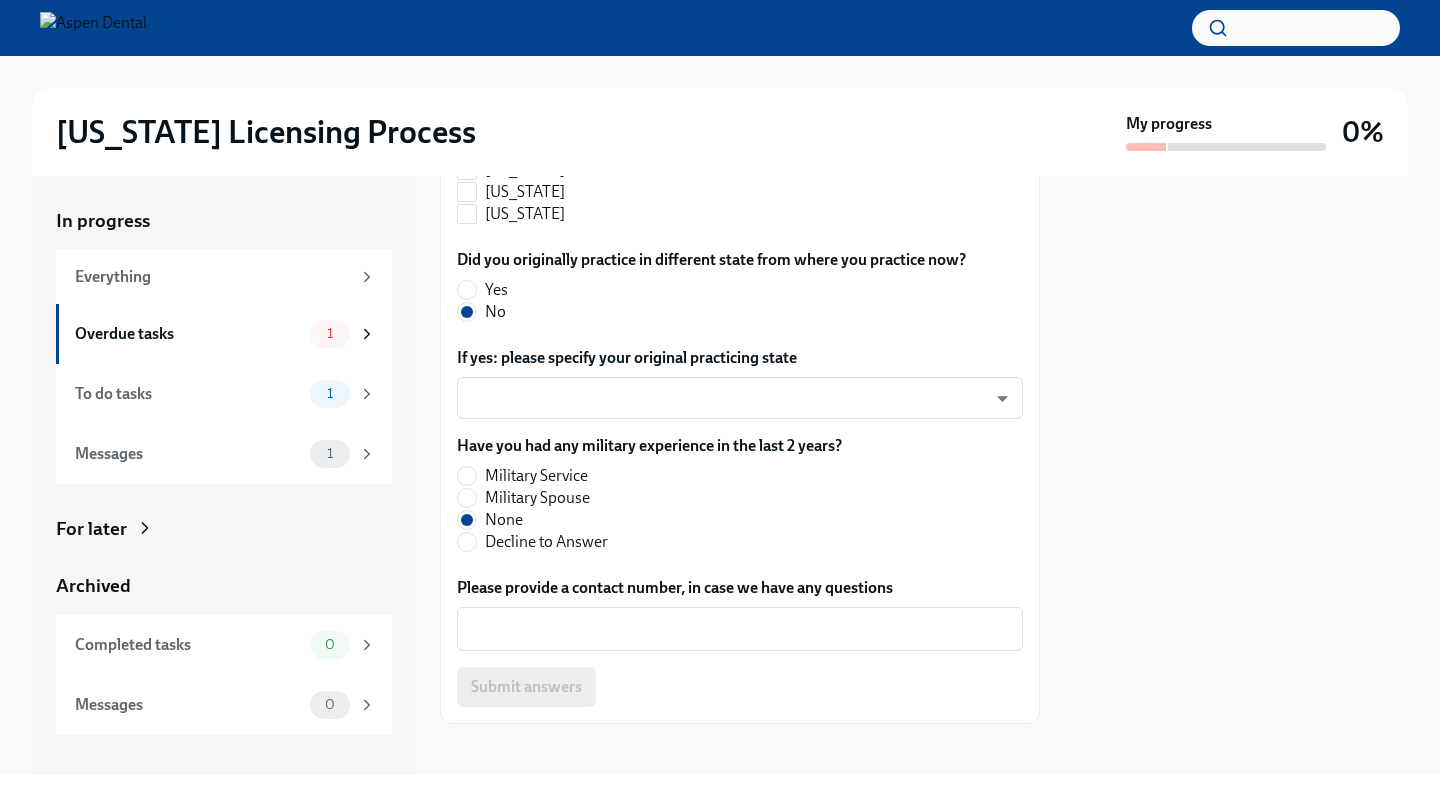 click on "Submit answers" at bounding box center (740, 687) 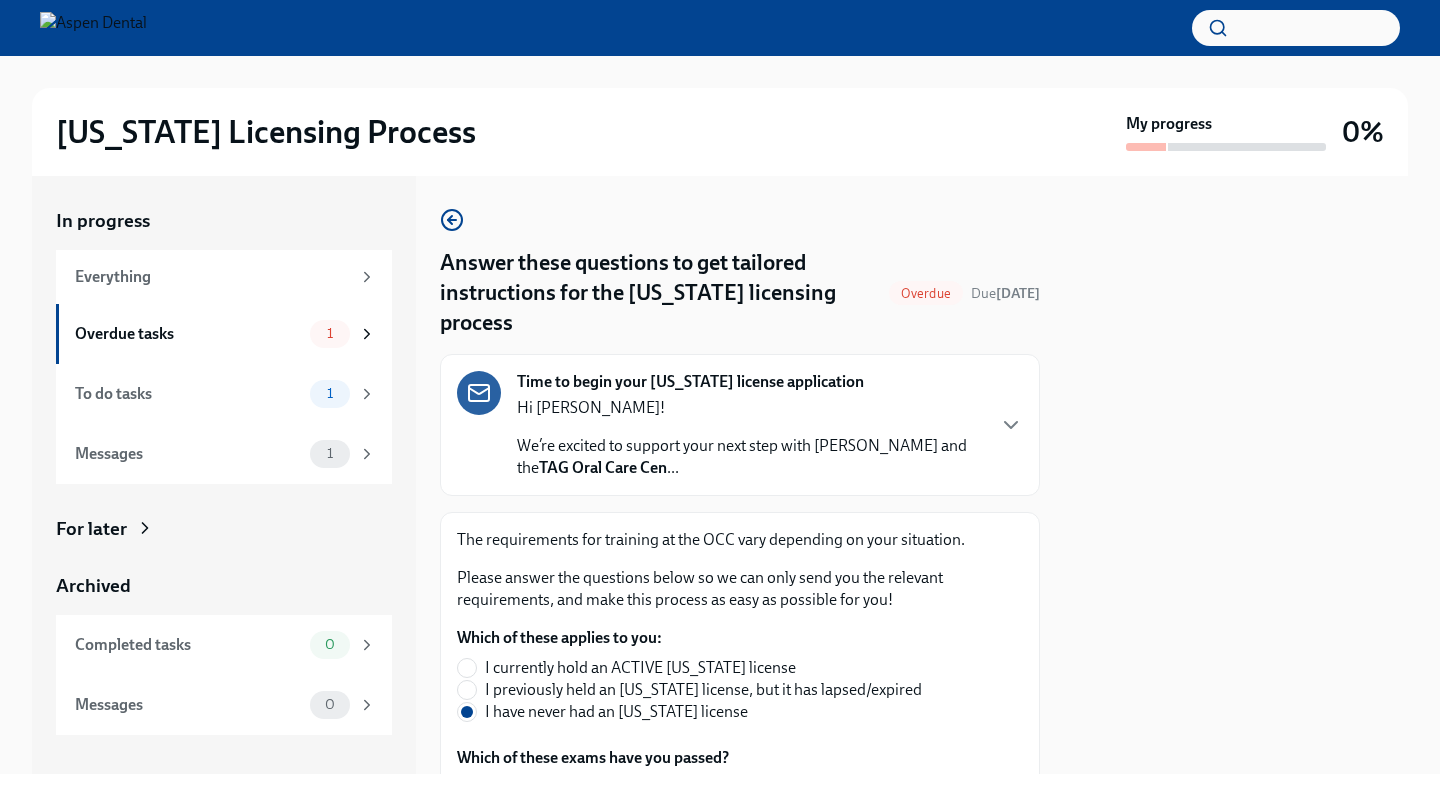 scroll, scrollTop: 0, scrollLeft: 0, axis: both 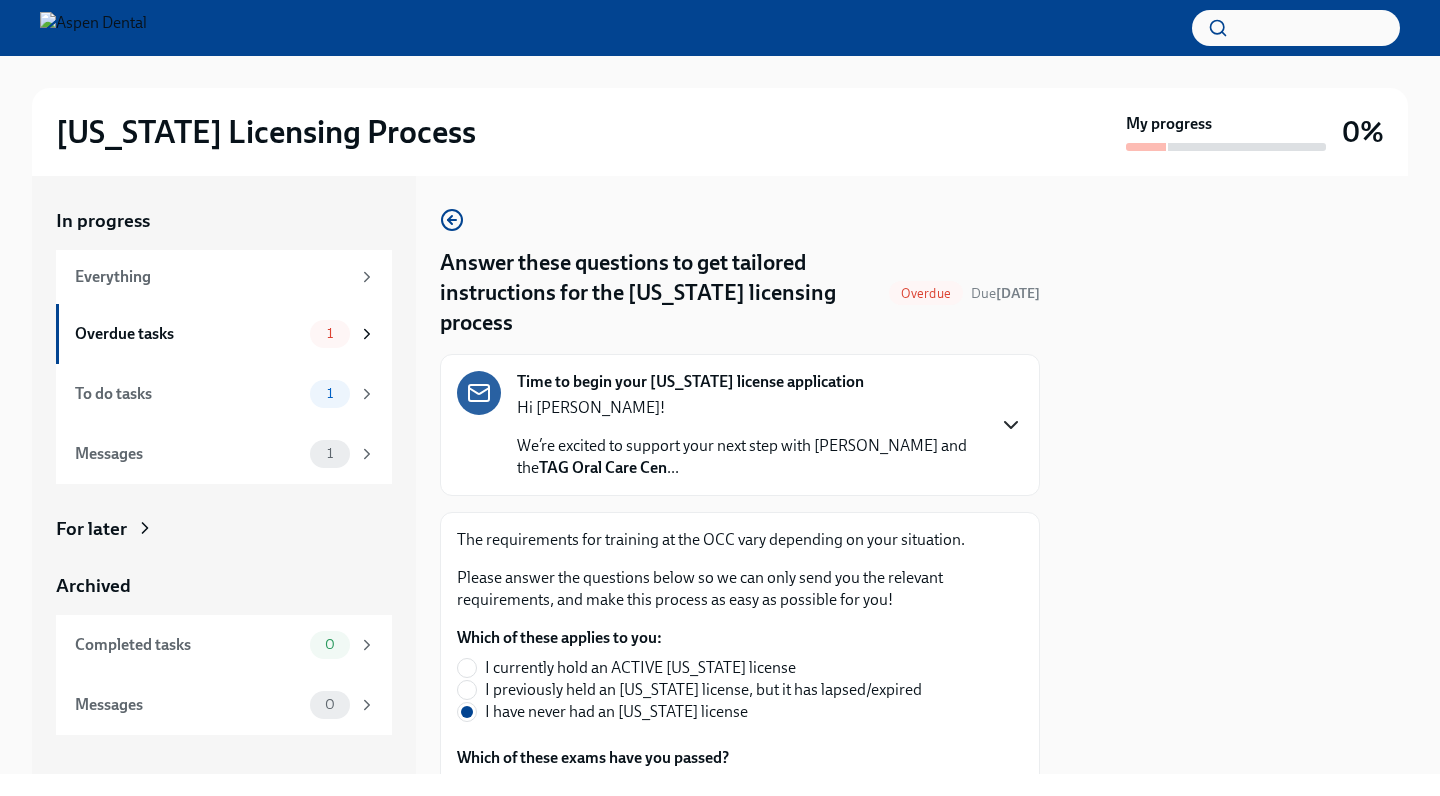 click 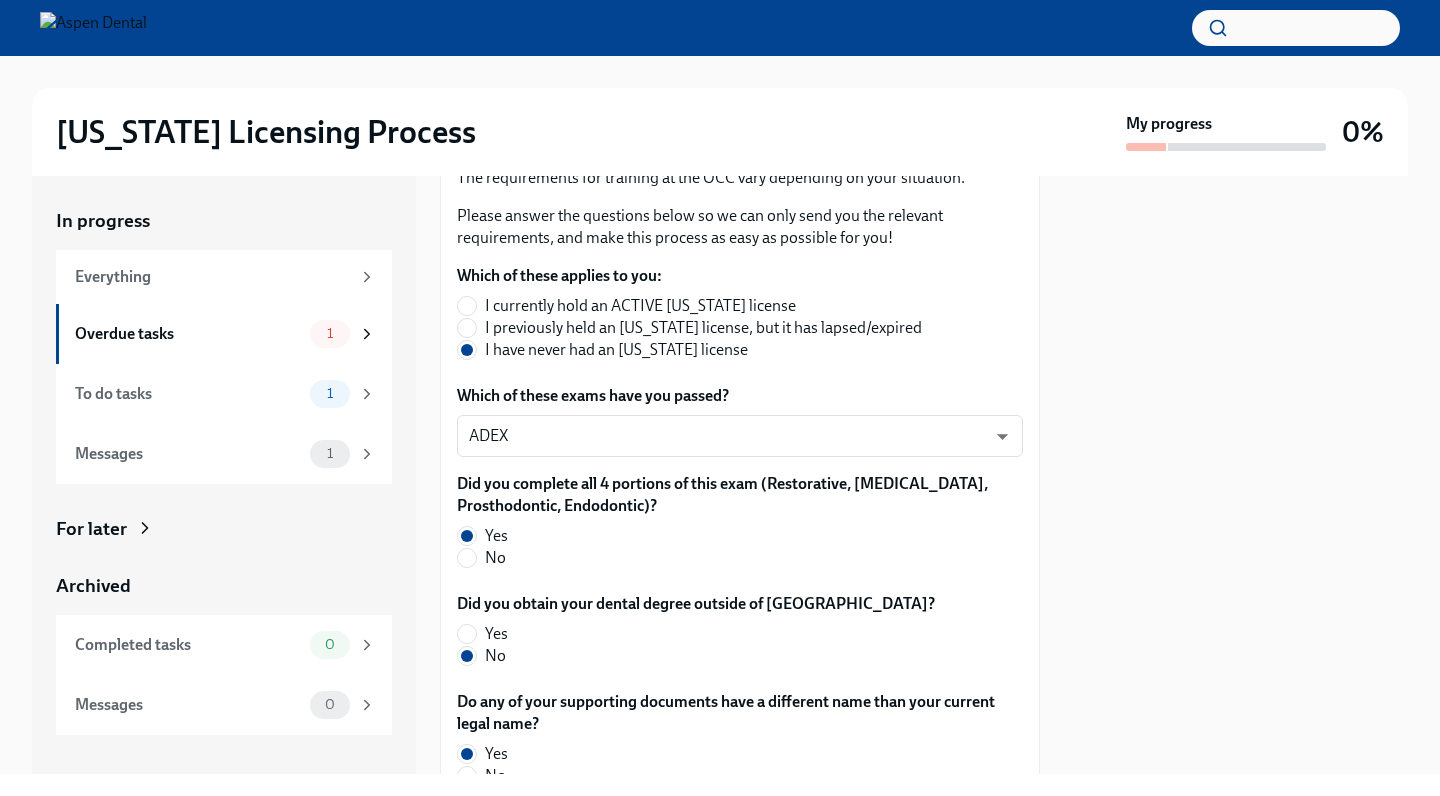 scroll, scrollTop: 1109, scrollLeft: 0, axis: vertical 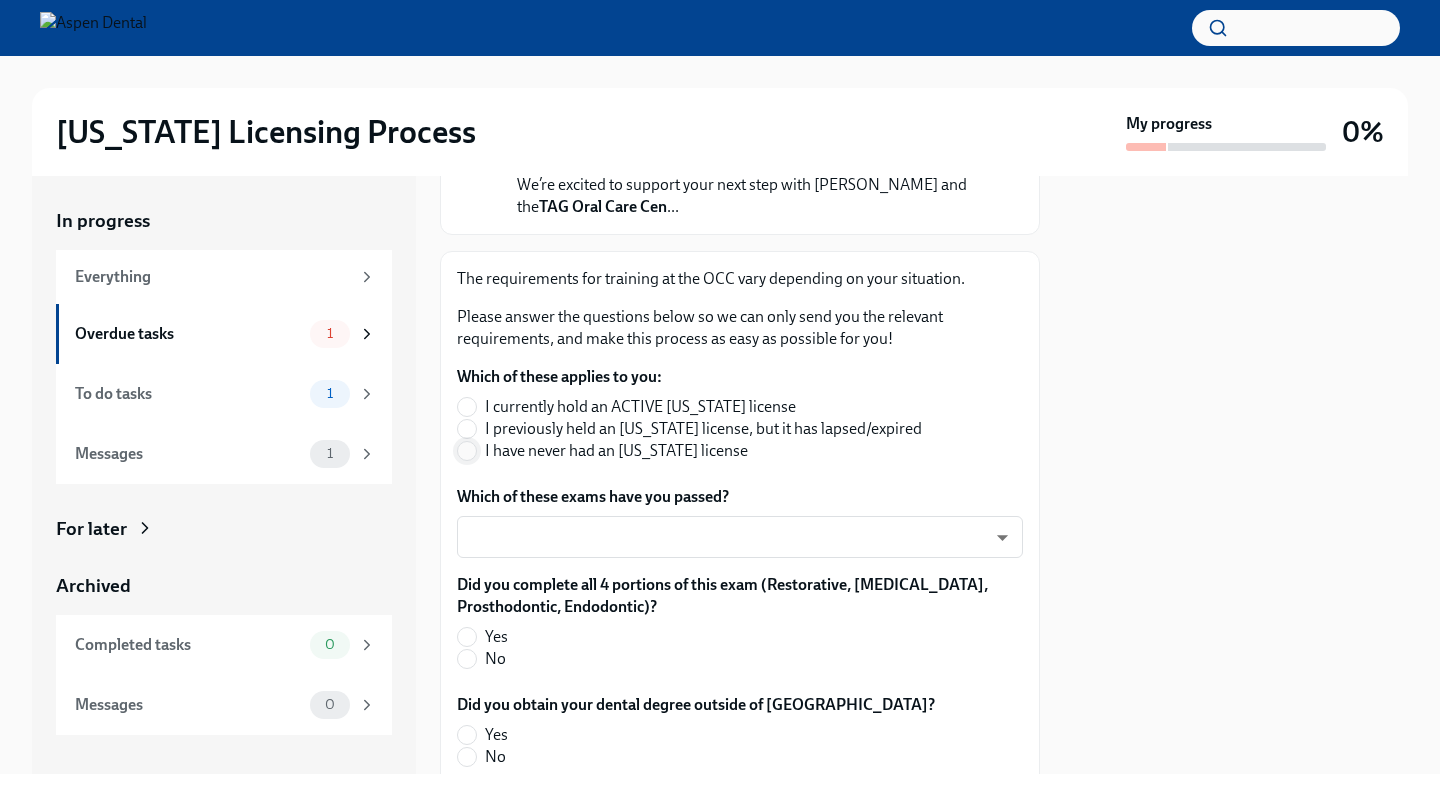 click on "I have never had an [US_STATE] license" at bounding box center [467, 451] 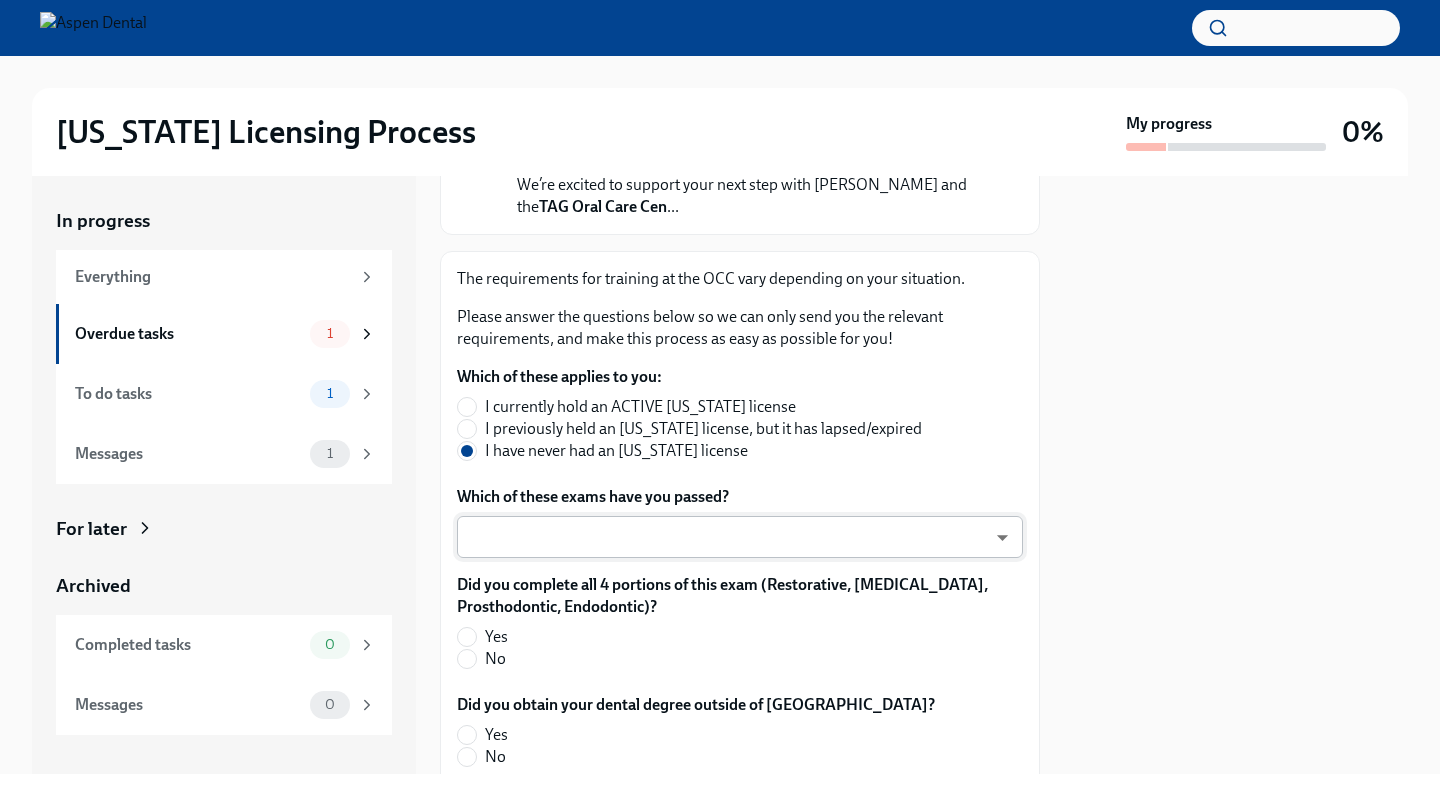click on "Illinois Licensing Process My progress 0% In progress Everything Overdue tasks 1 To do tasks 1 Messages 1 For later Archived Completed tasks 0 Messages 0 Answer these questions to get tailored instructions for the Illinois licensing process Overdue Due  2 days ago Time to begin your Illinois license application Hi Dr. Singh!
We’re excited to support your next step with Aspen Dental and the  TAG Oral Care Cen ... The requirements for training at the OCC vary depending on your situation.
Please answer the questions below so we can only send you the relevant requirements, and make this process as easy as possible for you! Which of these applies to you: I currently hold an ACTIVE Illinois license I previously held an Illinois license, but it has lapsed/expired I have never had an Illinois license Which of these exams have you passed? ​ ​ Did you complete all 4 portions of this exam (Restorative, Periodontal, Prosthodontic, Endodontic)? Yes No Yes No Yes No Yes No Yes No Alabama Alaska Hawaii" at bounding box center (720, 398) 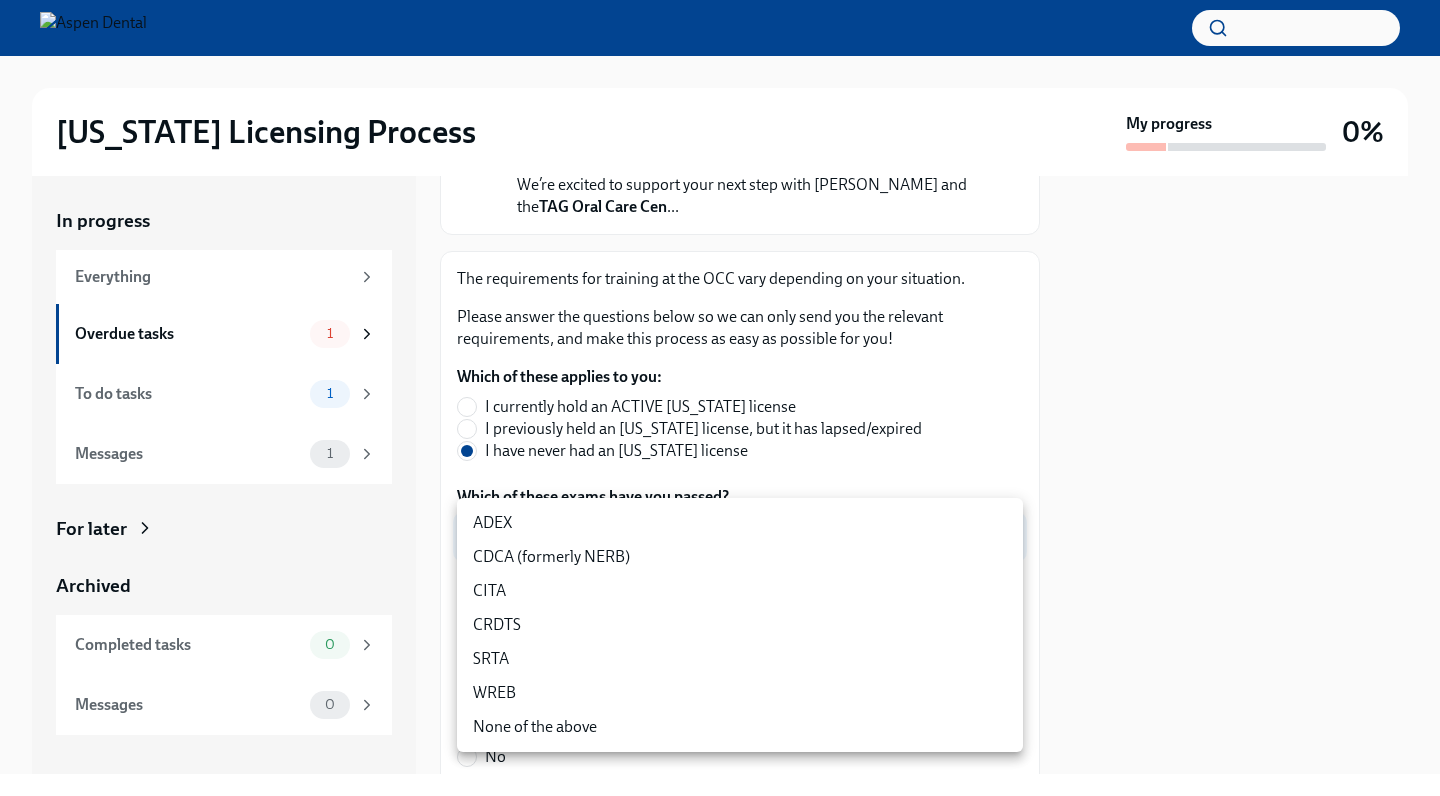 click on "ADEX" at bounding box center [740, 523] 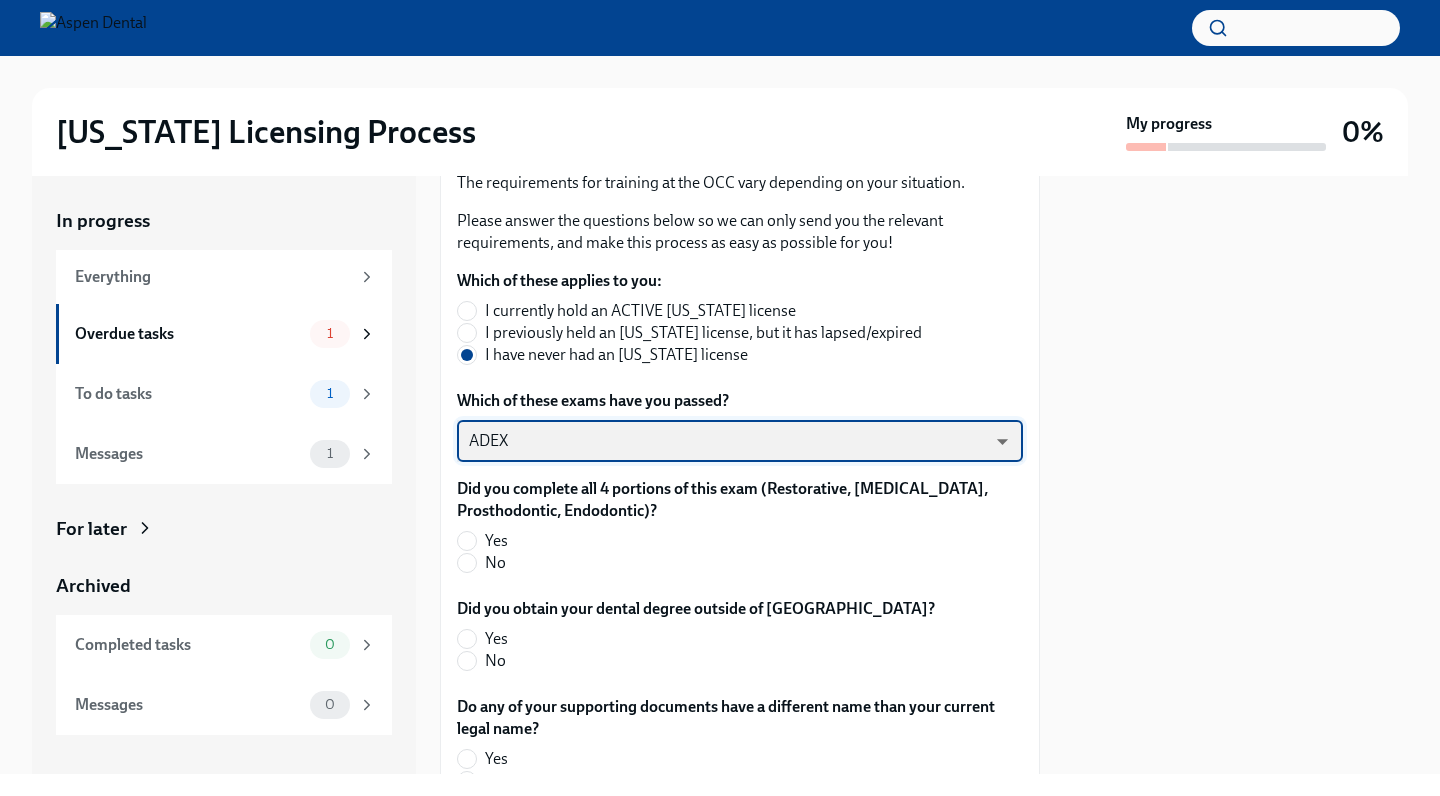 scroll, scrollTop: 362, scrollLeft: 0, axis: vertical 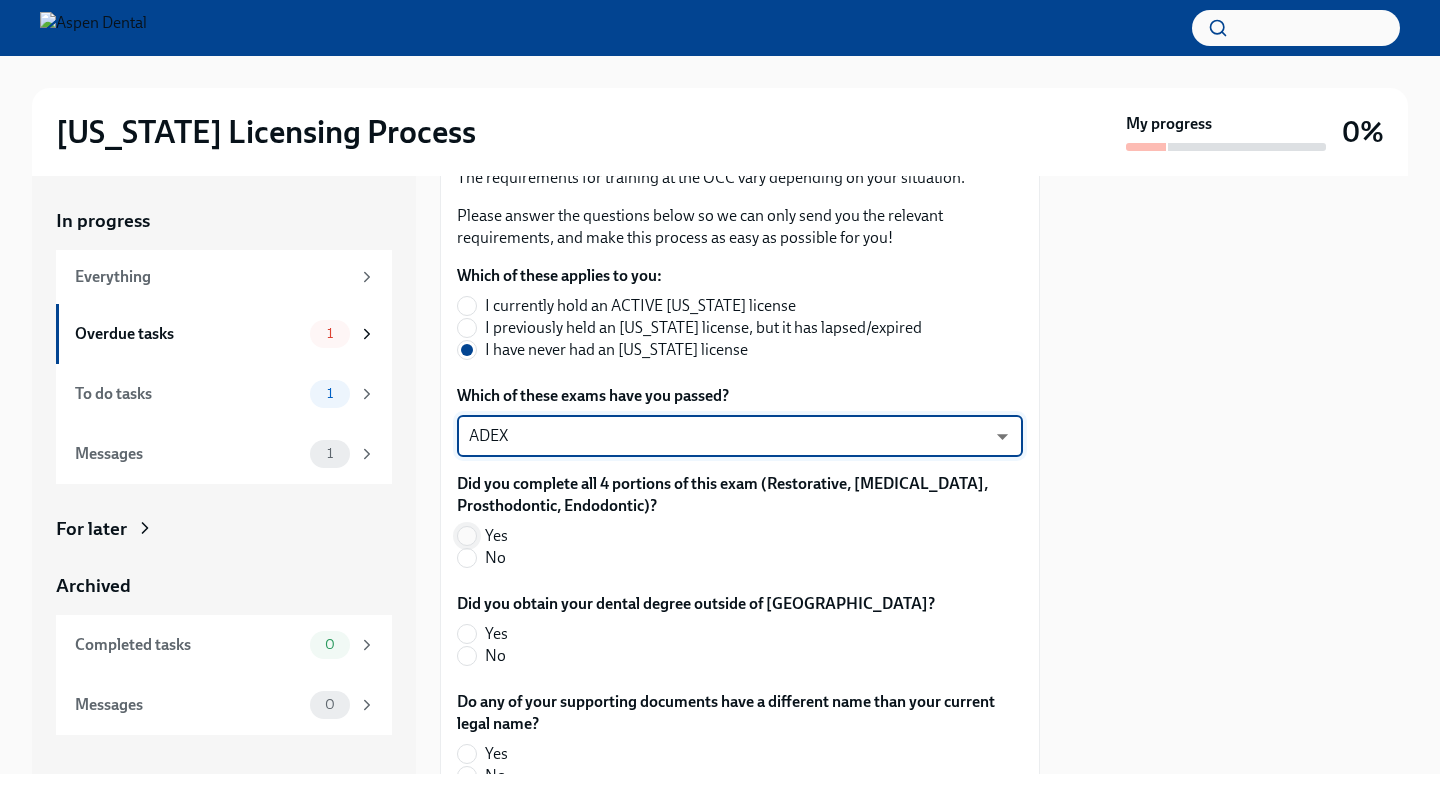 click on "Yes" at bounding box center (467, 536) 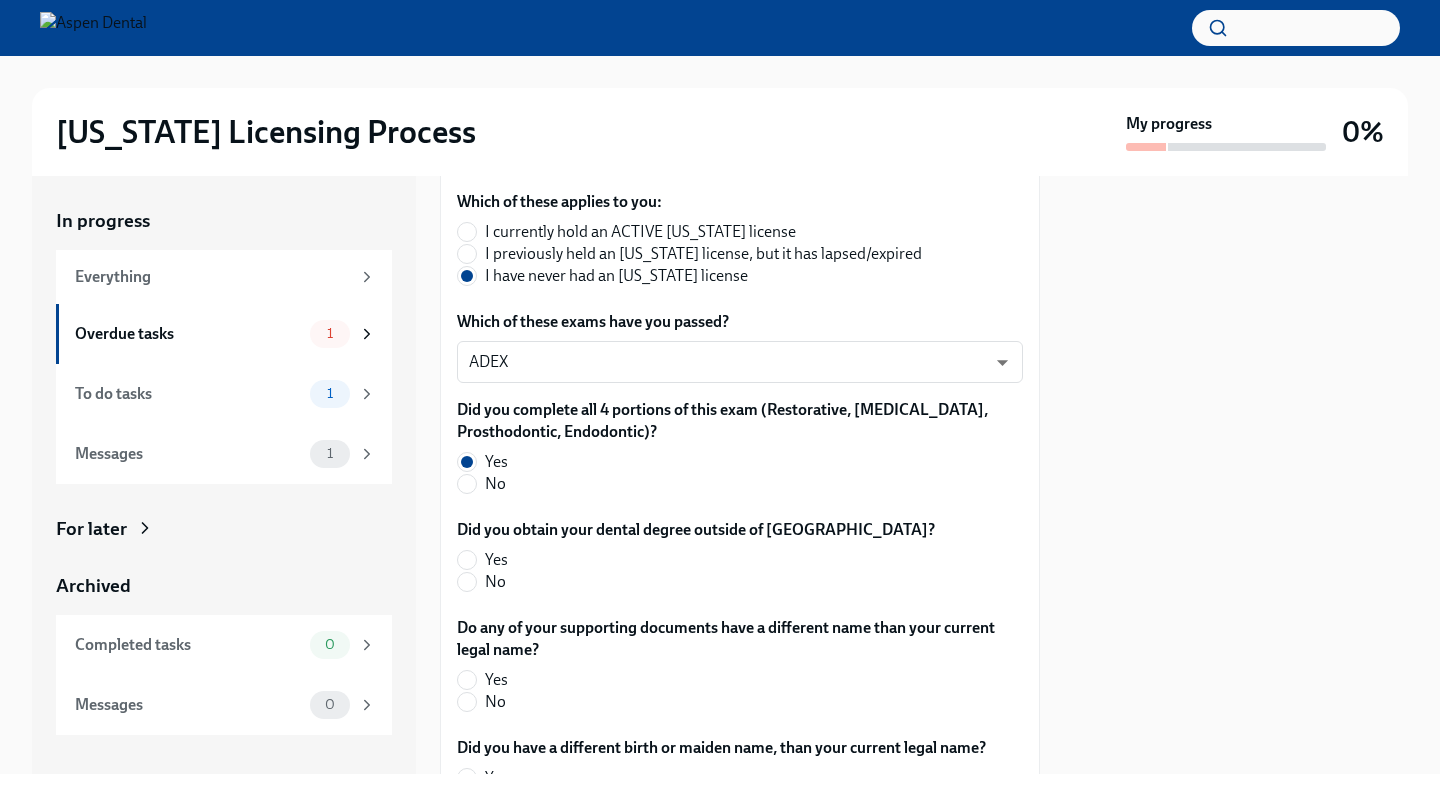 scroll, scrollTop: 446, scrollLeft: 0, axis: vertical 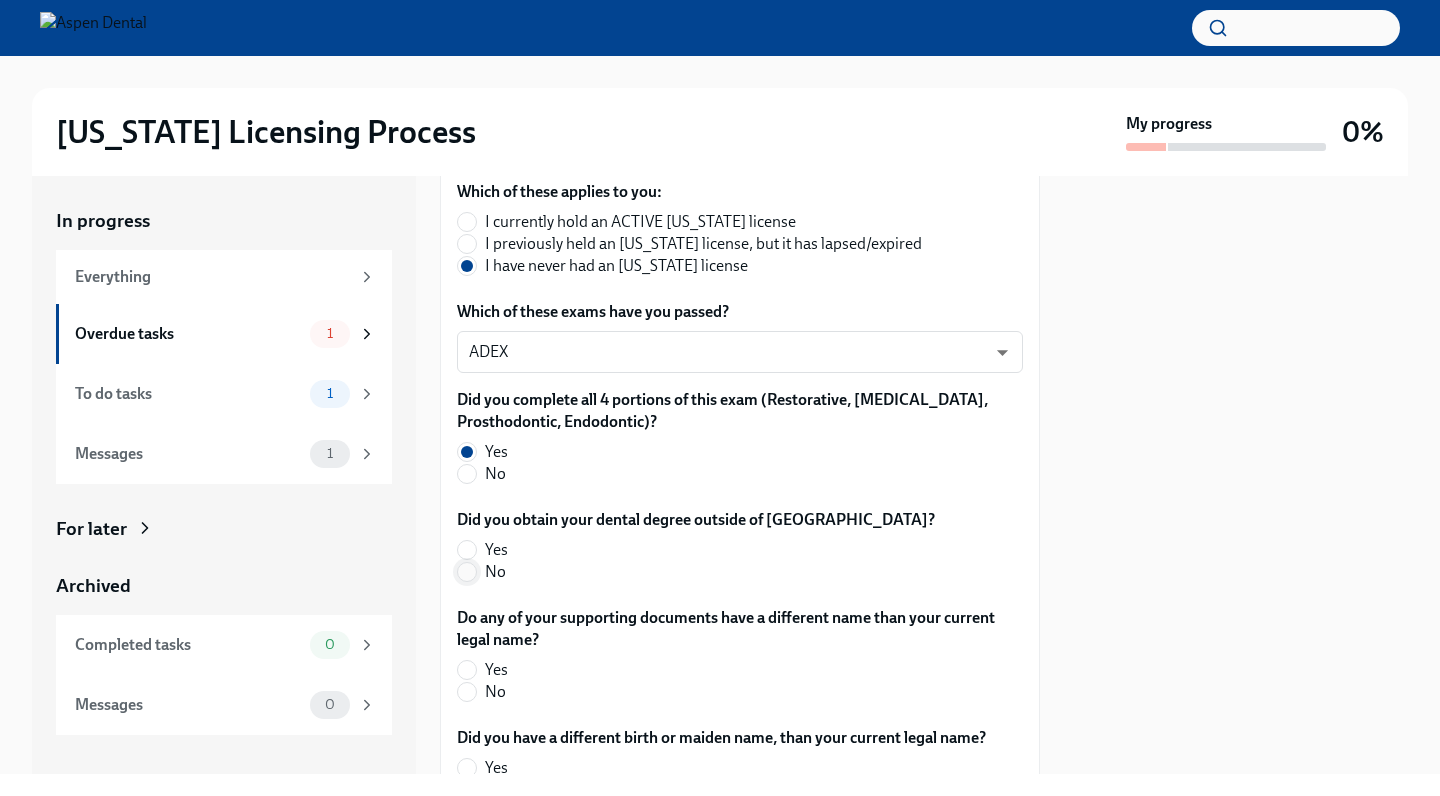 click on "No" at bounding box center (467, 572) 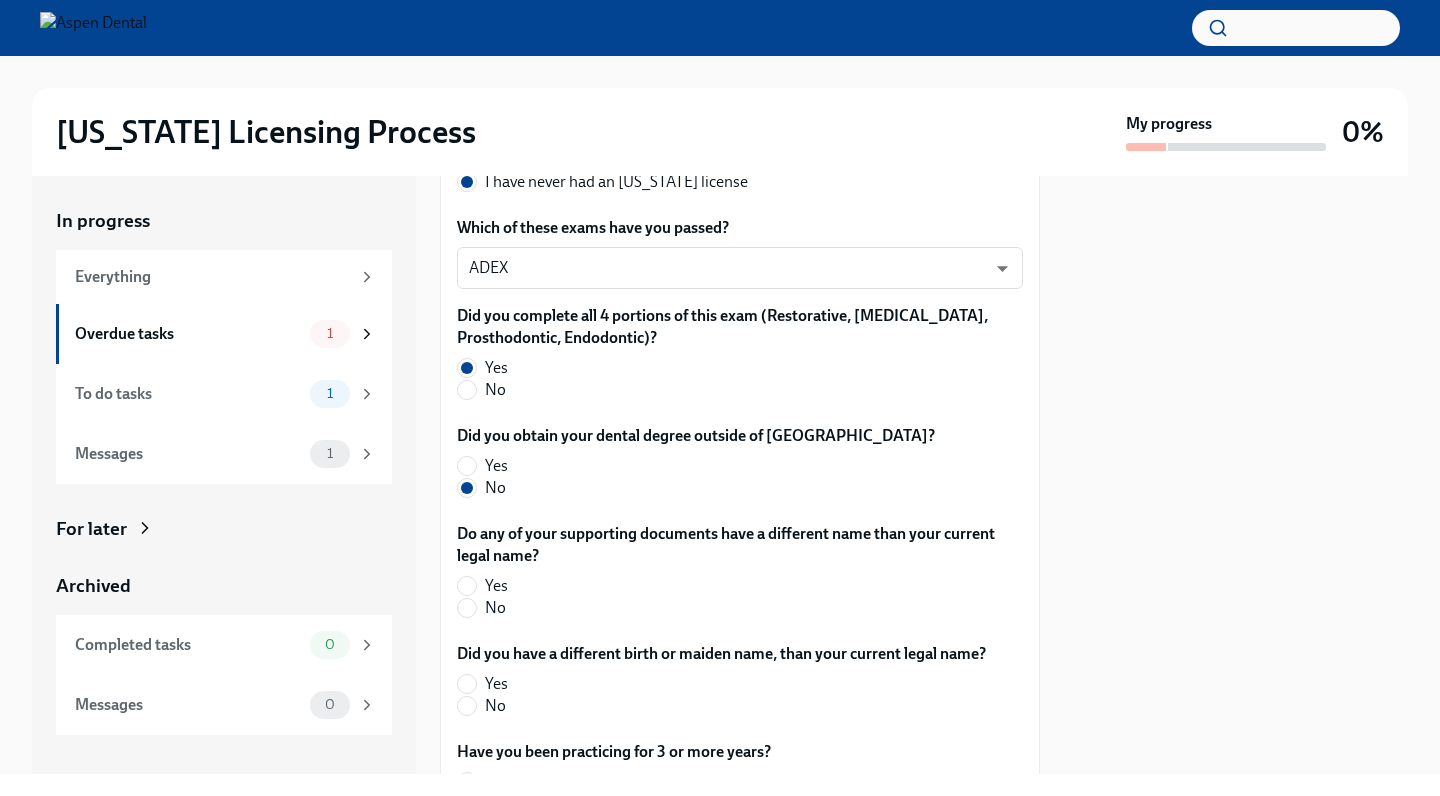 scroll, scrollTop: 534, scrollLeft: 0, axis: vertical 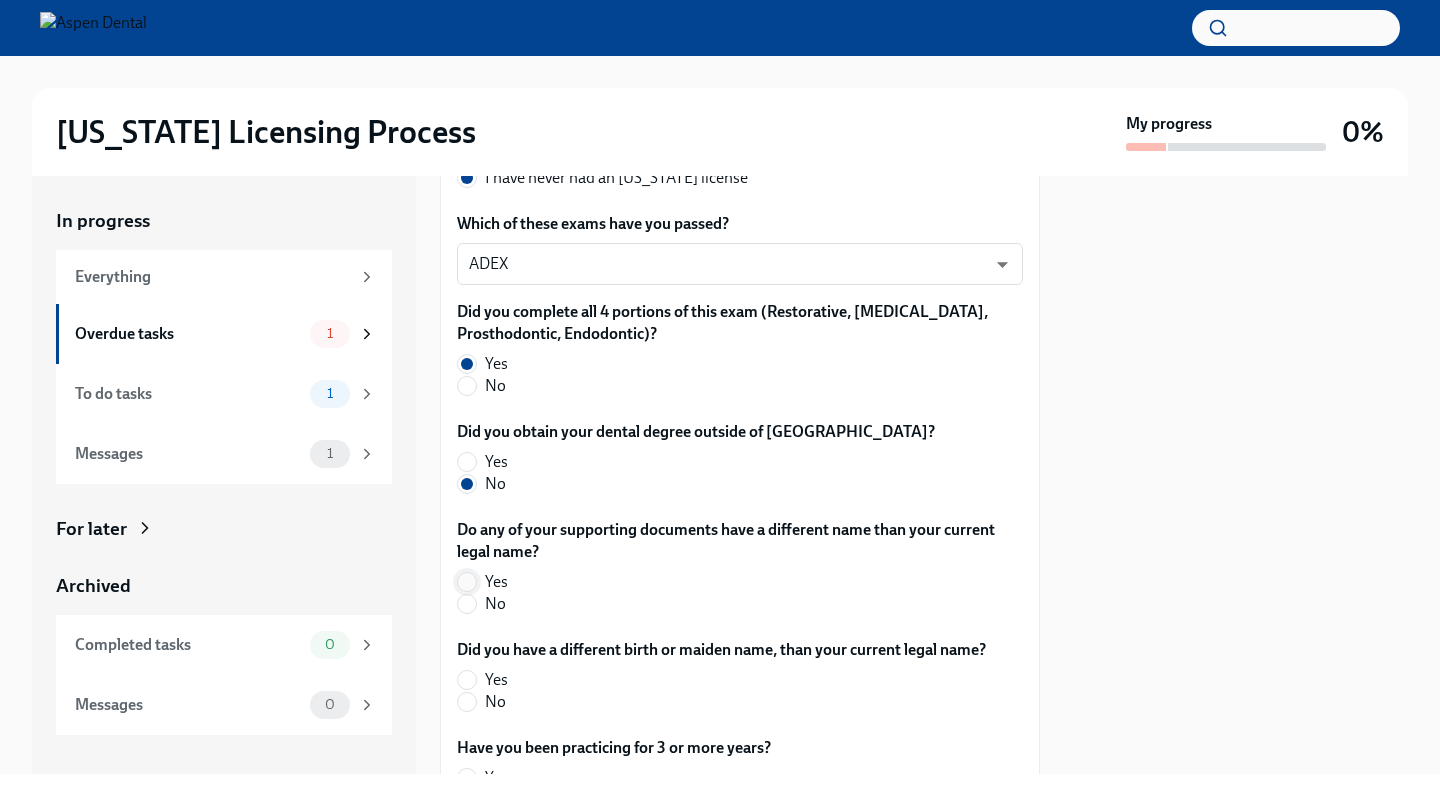 click on "Yes" at bounding box center (467, 582) 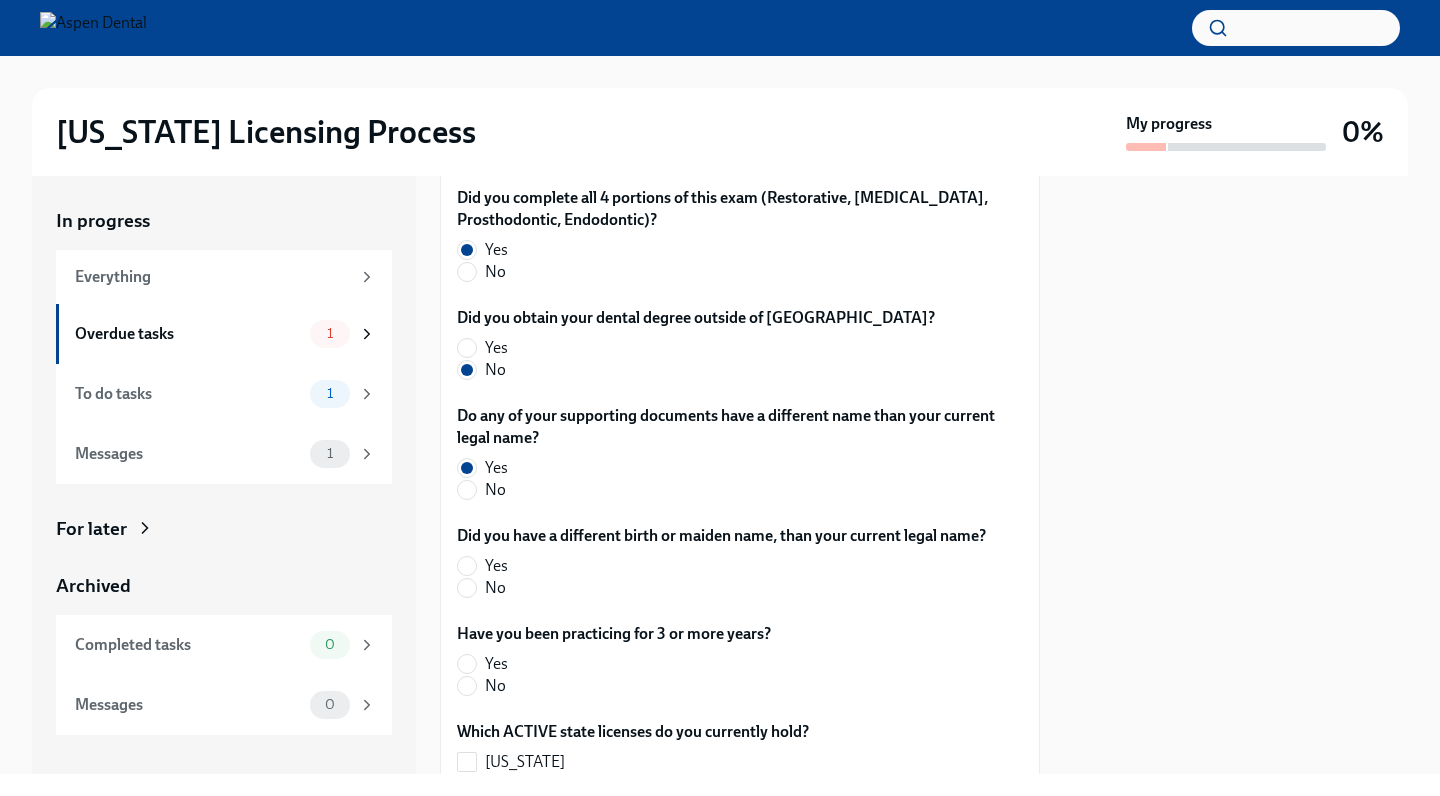 scroll, scrollTop: 657, scrollLeft: 0, axis: vertical 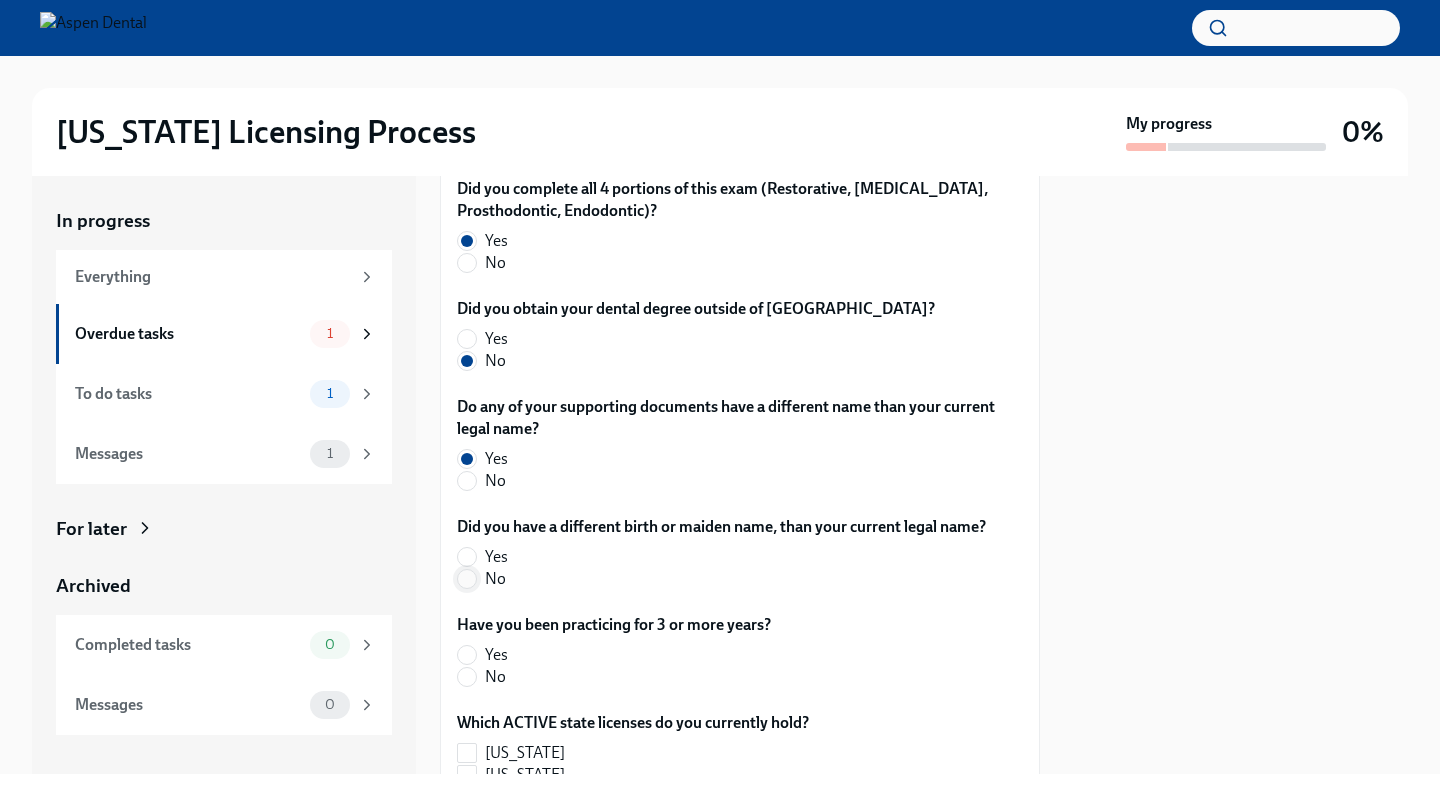 click on "No" at bounding box center [467, 579] 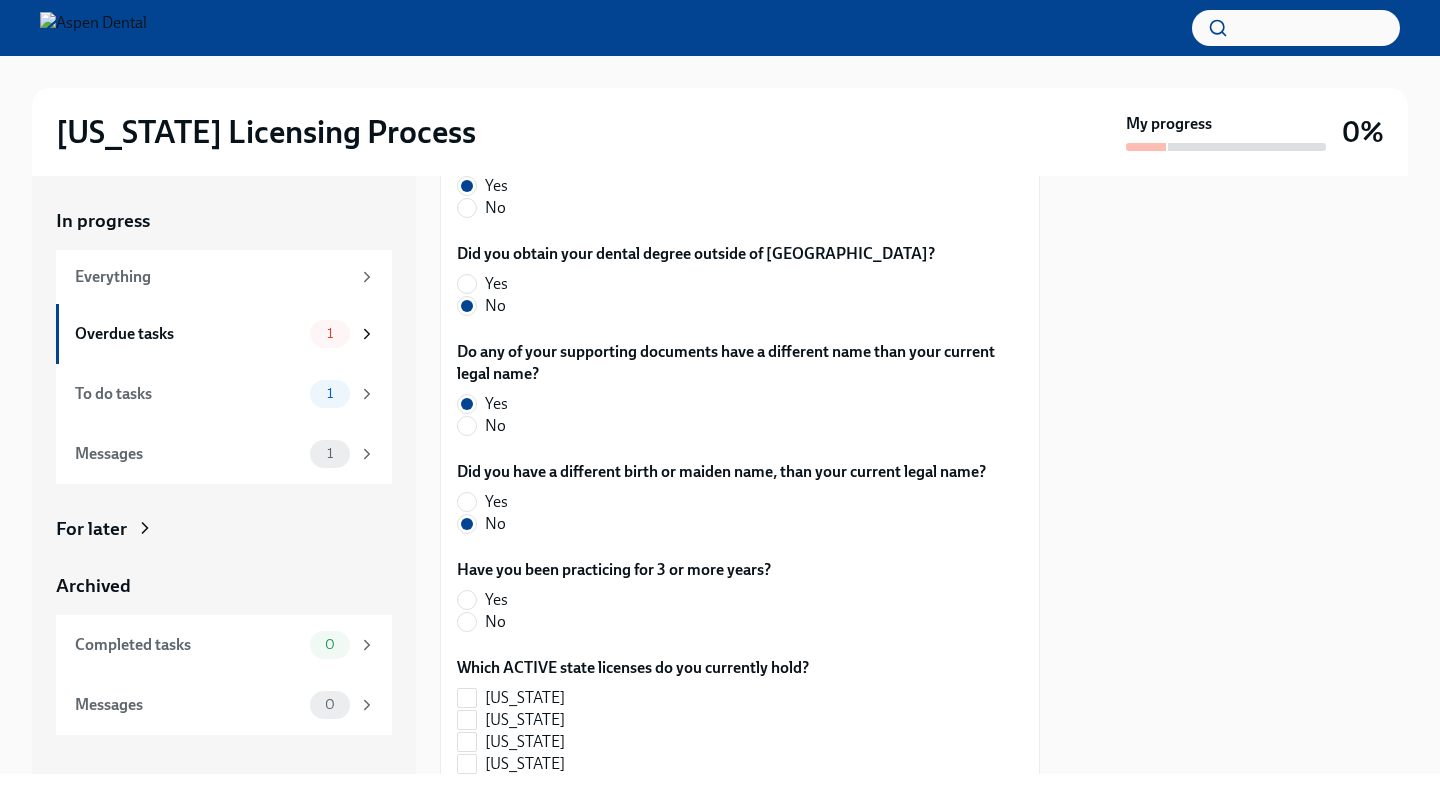 scroll, scrollTop: 746, scrollLeft: 0, axis: vertical 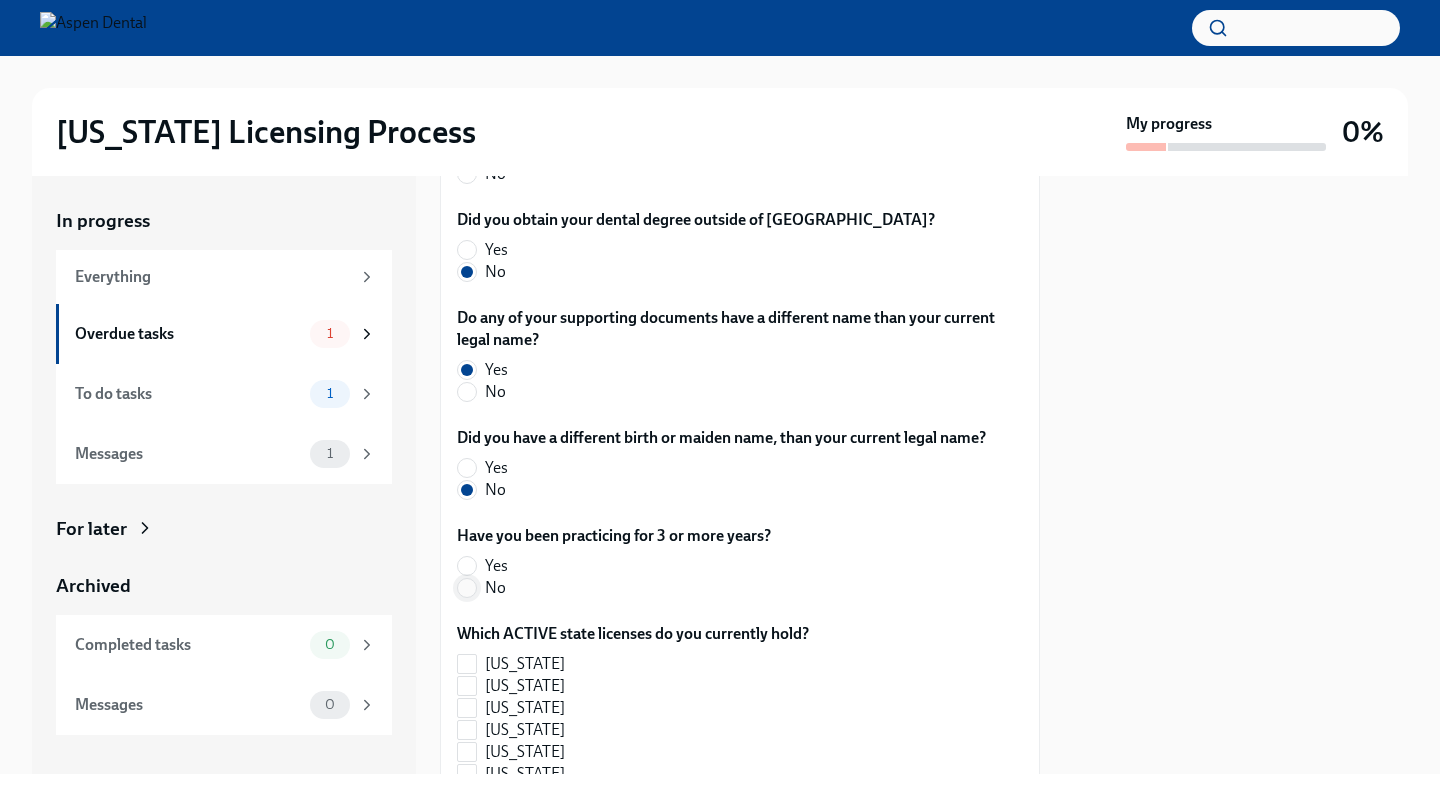 click on "No" at bounding box center [467, 588] 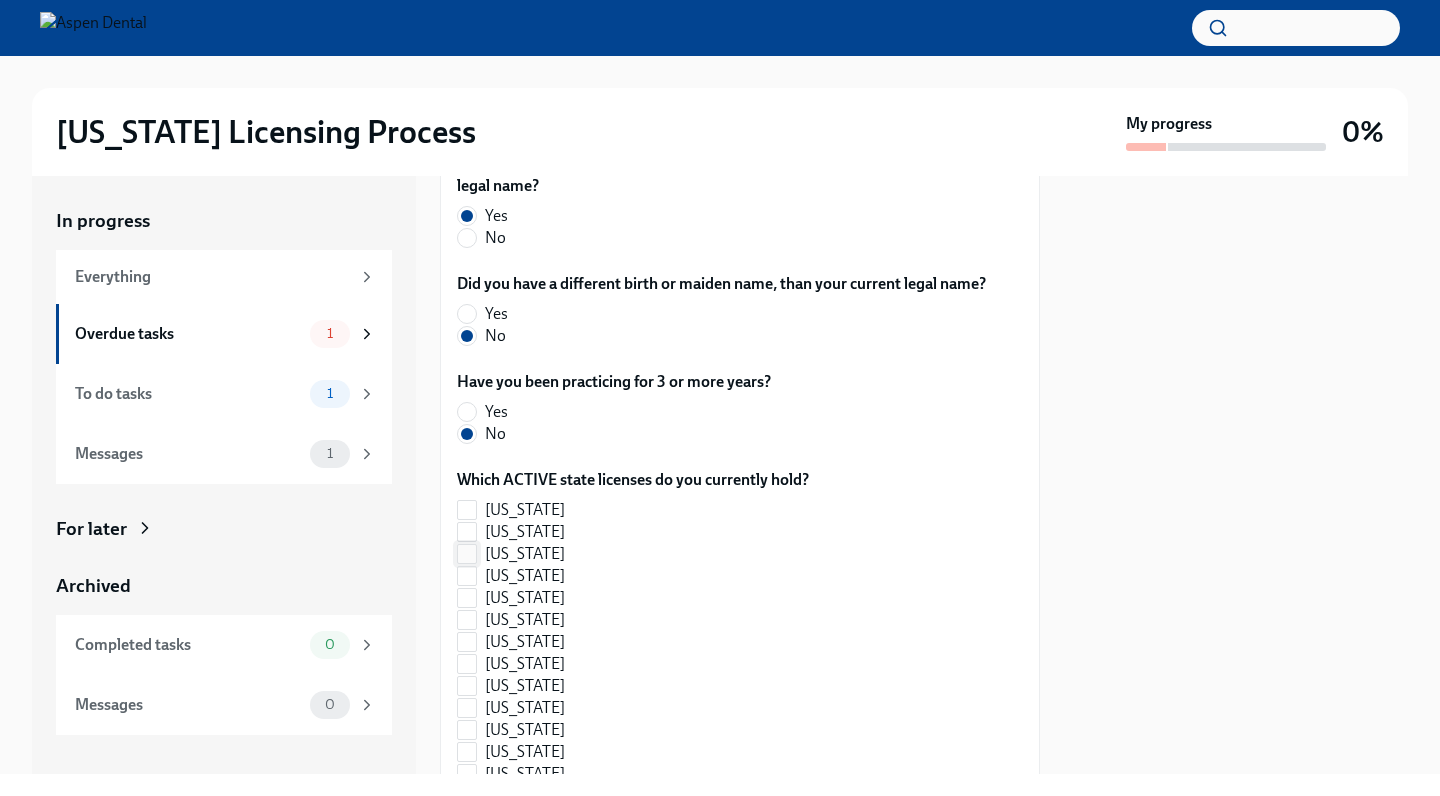 scroll, scrollTop: 955, scrollLeft: 0, axis: vertical 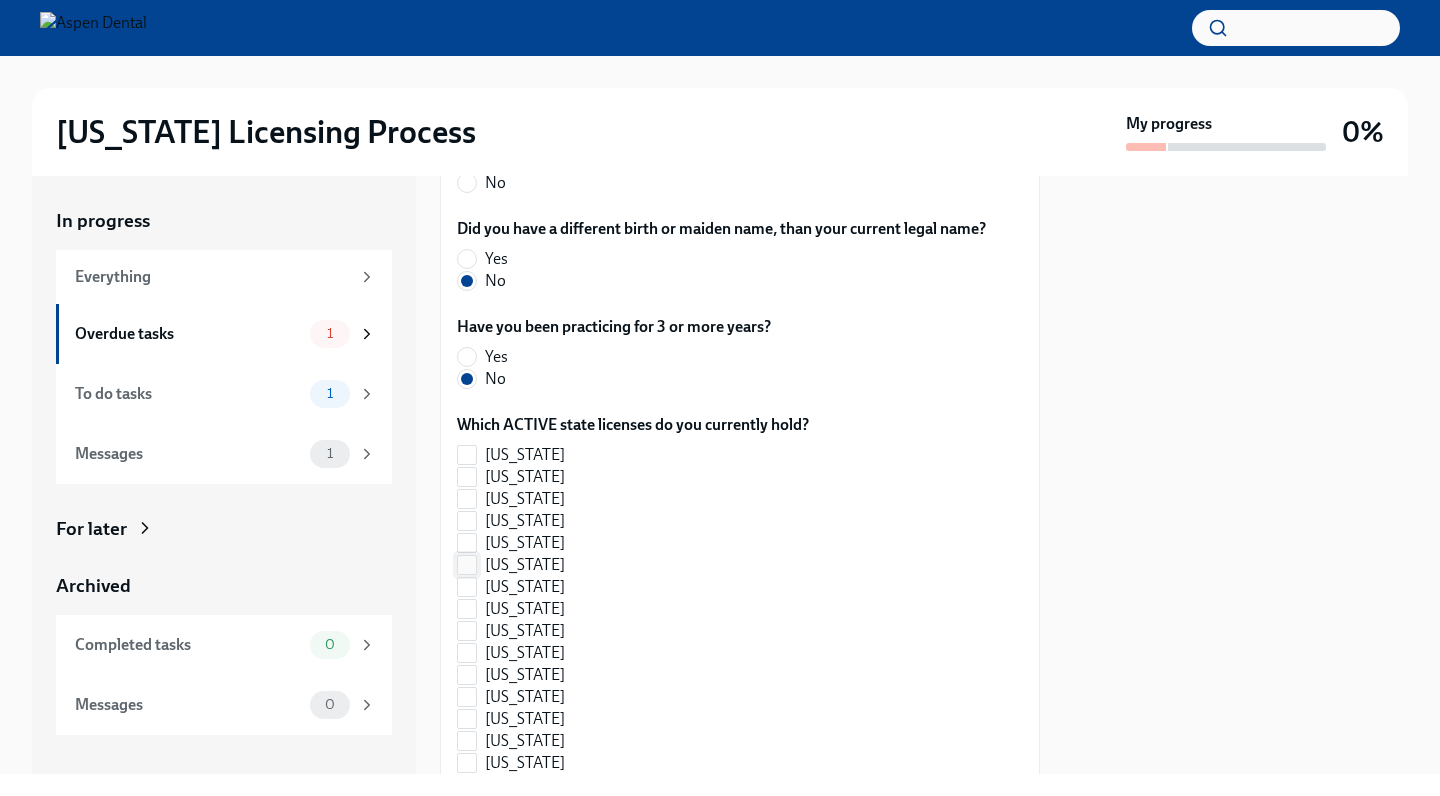 click on "[US_STATE]" at bounding box center [467, 565] 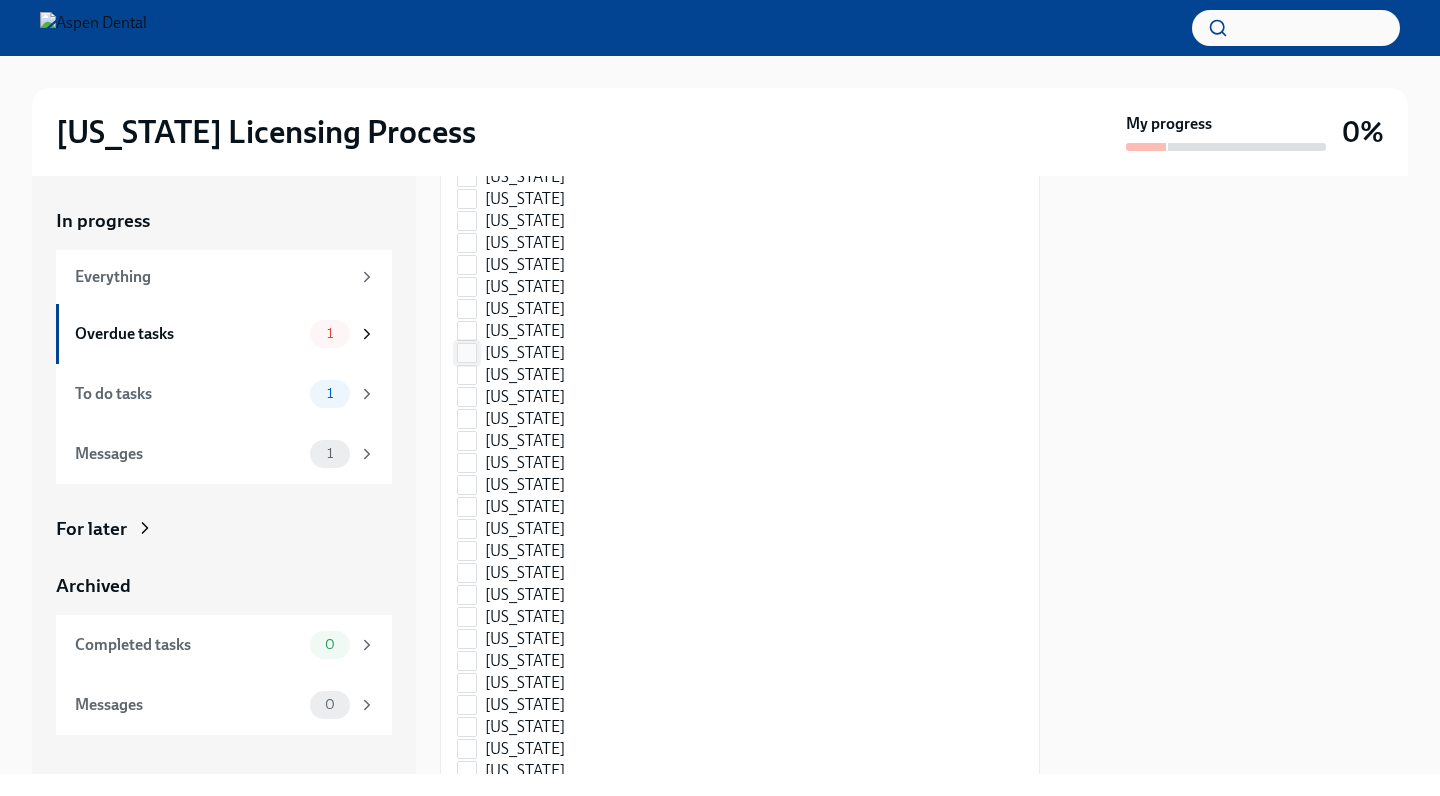 scroll, scrollTop: 1587, scrollLeft: 0, axis: vertical 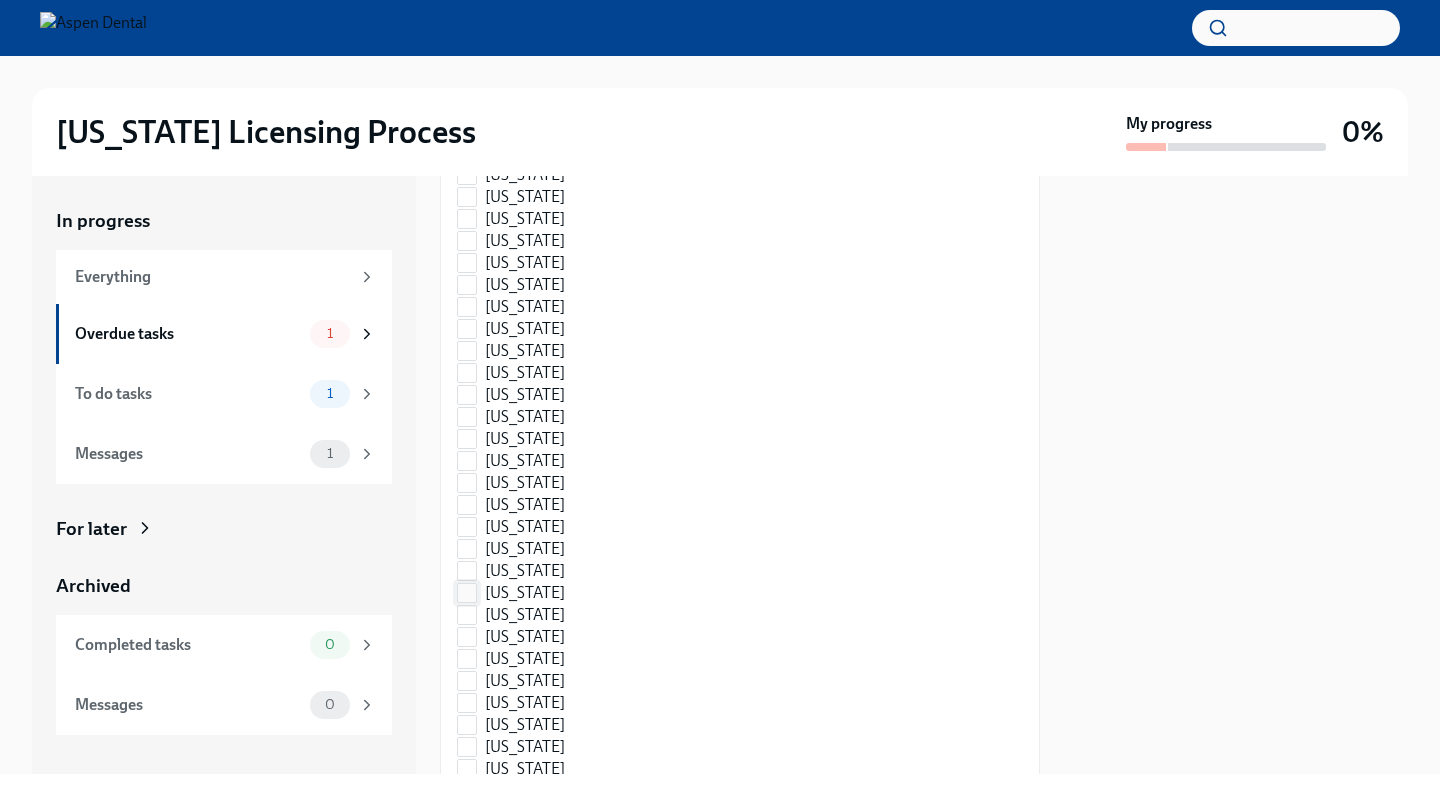 click on "[US_STATE]" at bounding box center (467, 593) 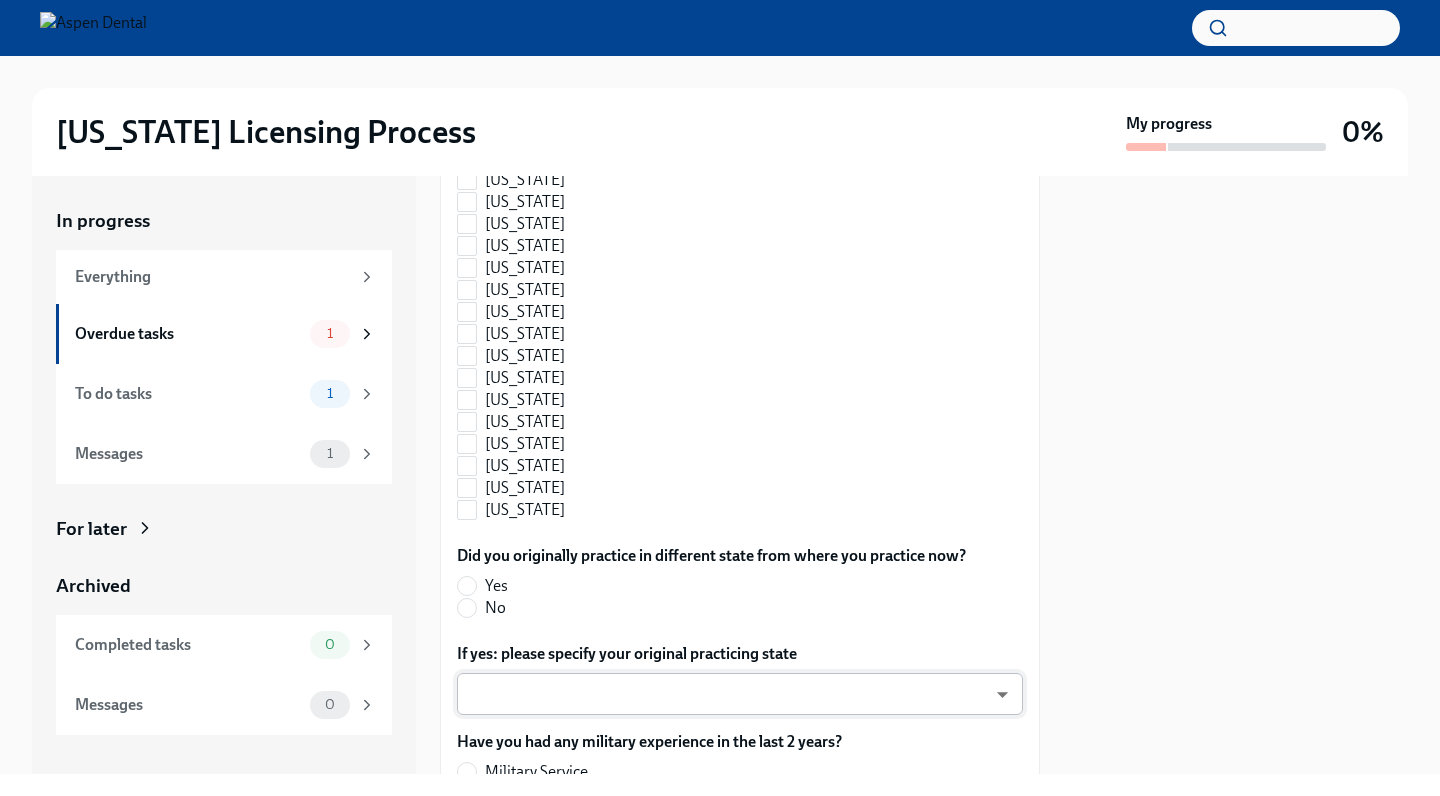 scroll, scrollTop: 2031, scrollLeft: 0, axis: vertical 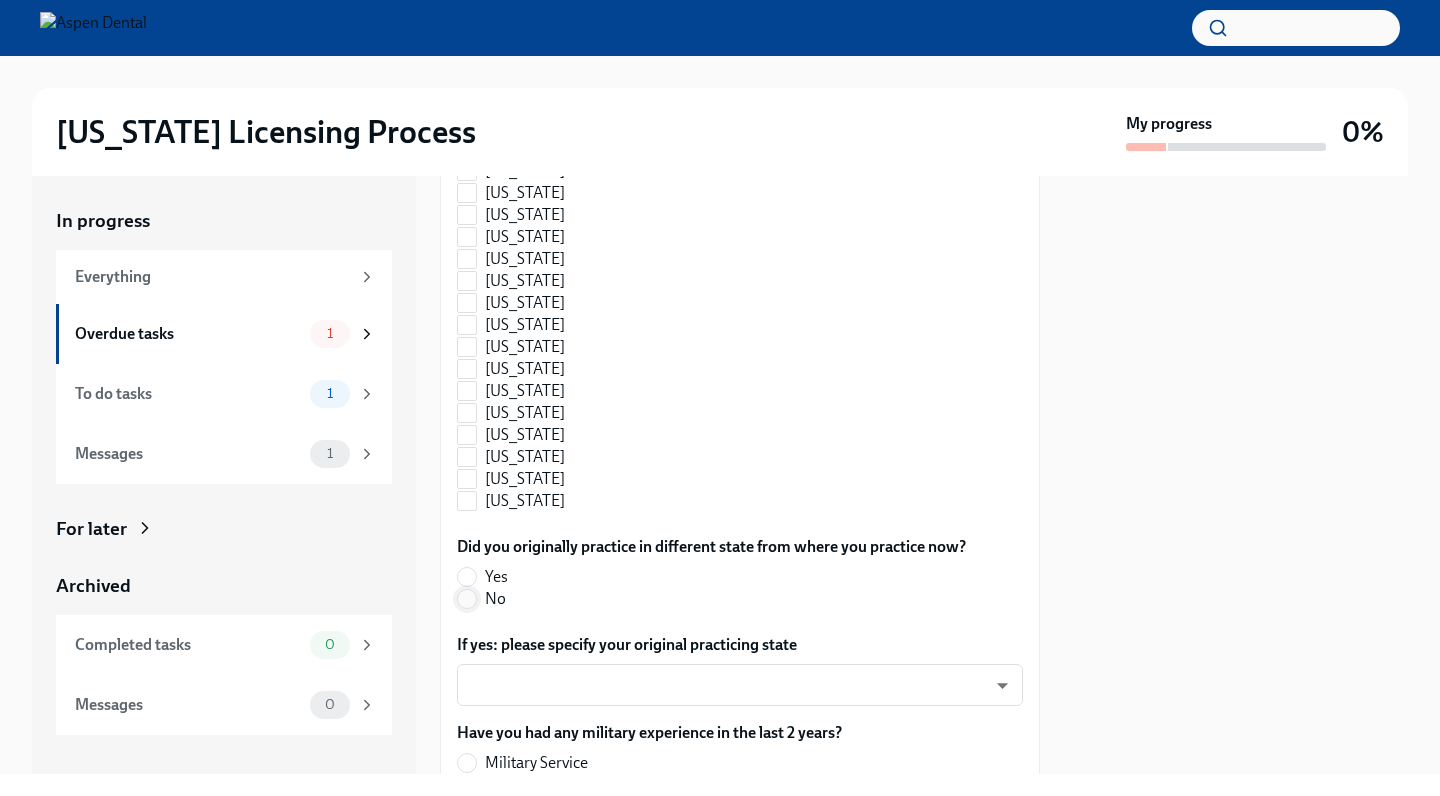 click on "No" at bounding box center [467, 599] 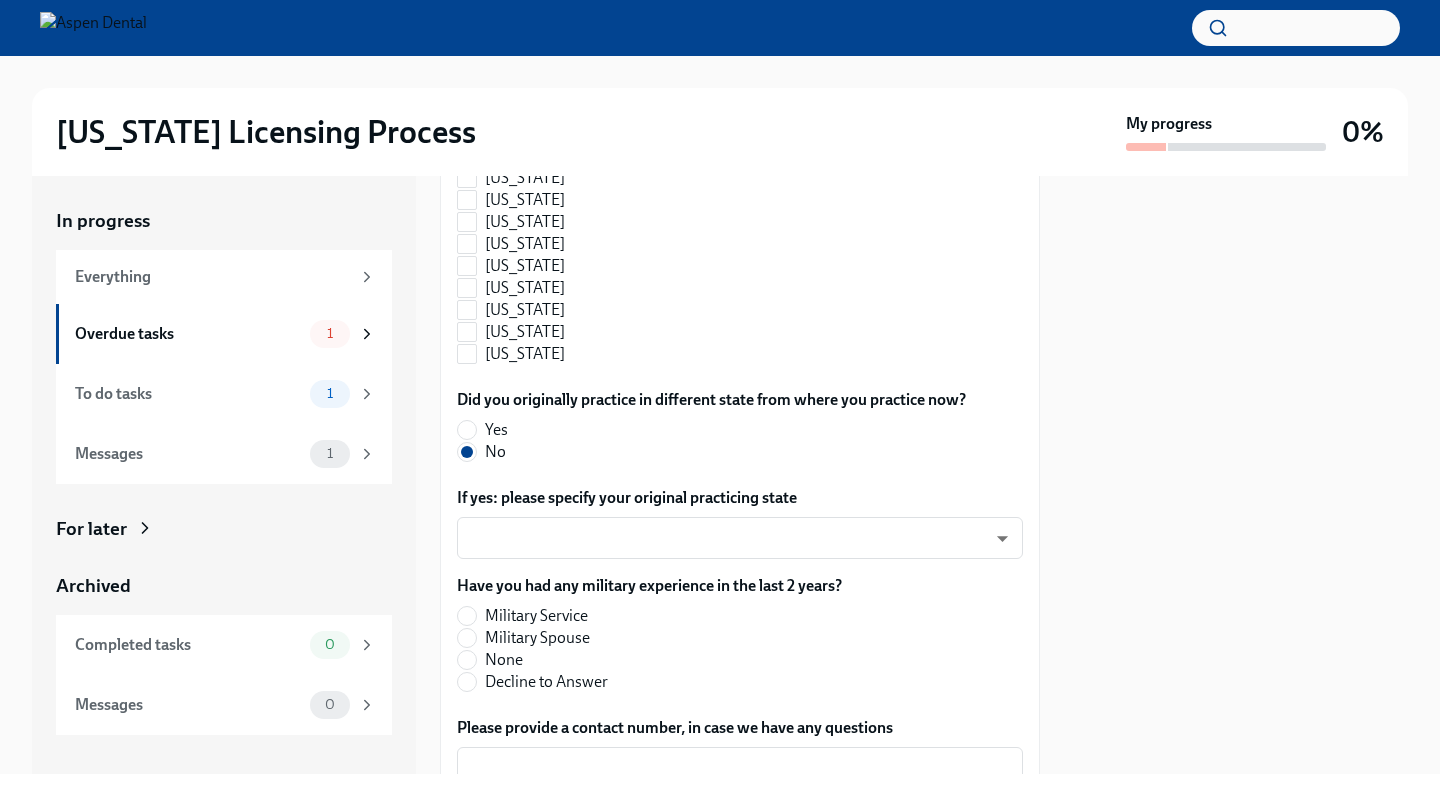 scroll, scrollTop: 2193, scrollLeft: 0, axis: vertical 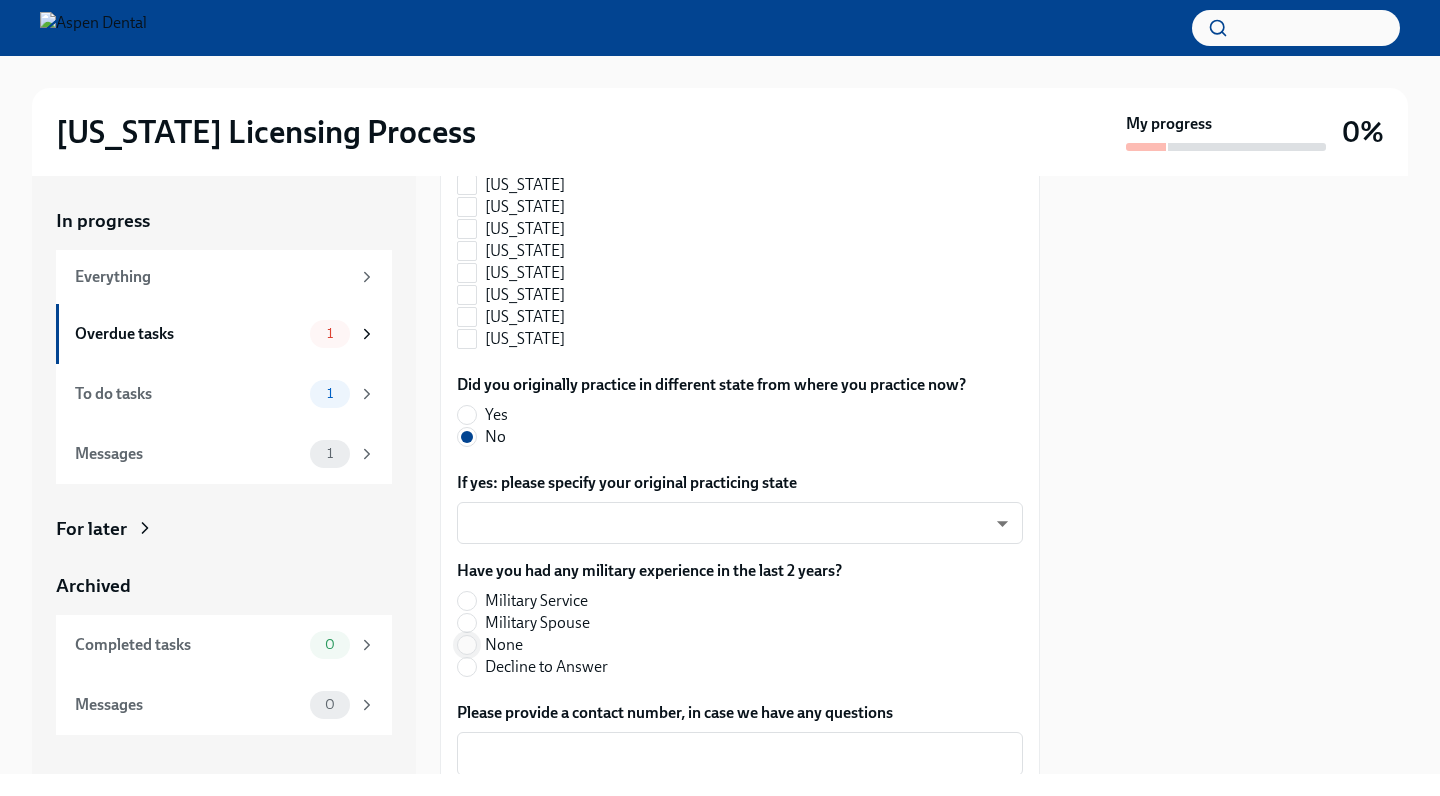 click on "None" at bounding box center (467, 645) 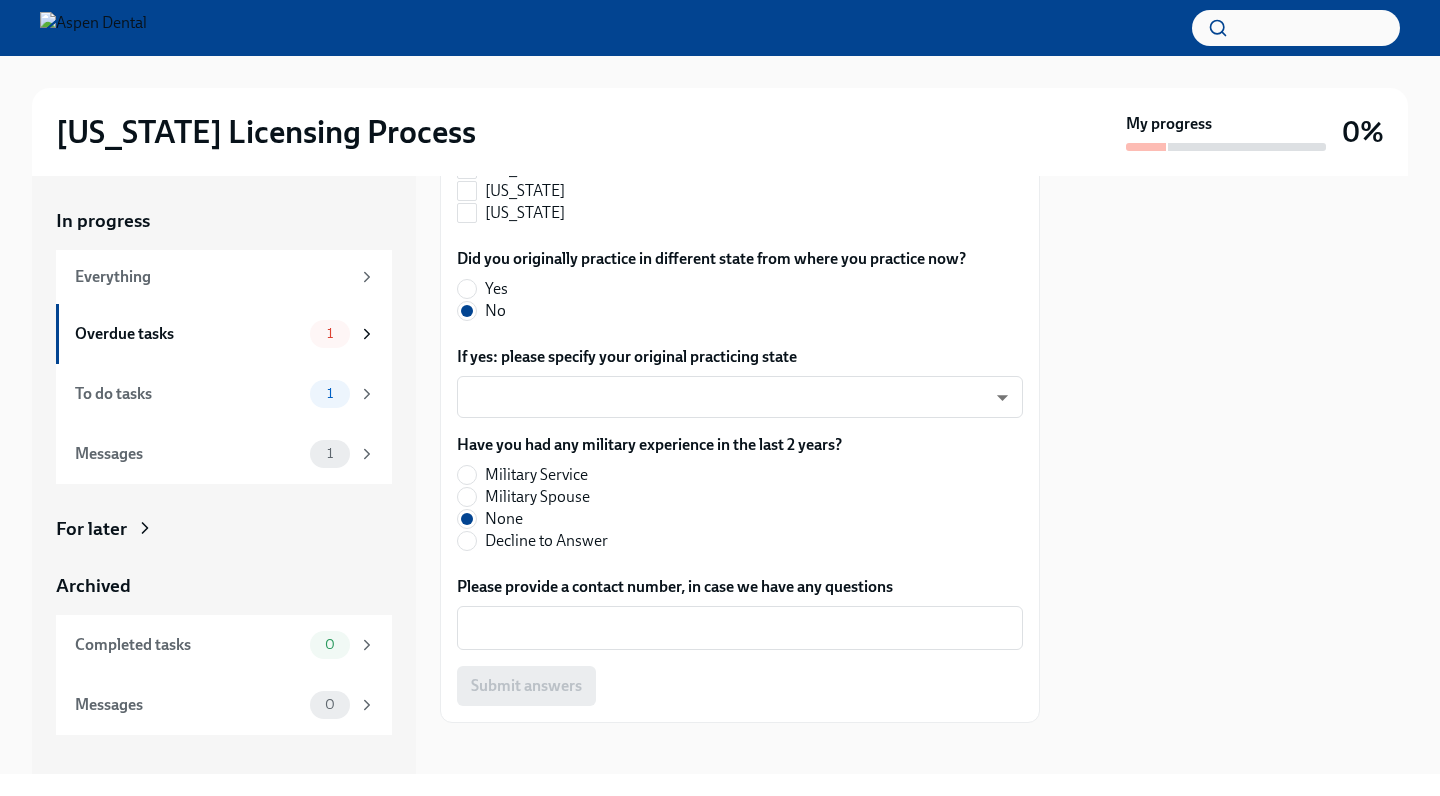 scroll, scrollTop: 2318, scrollLeft: 0, axis: vertical 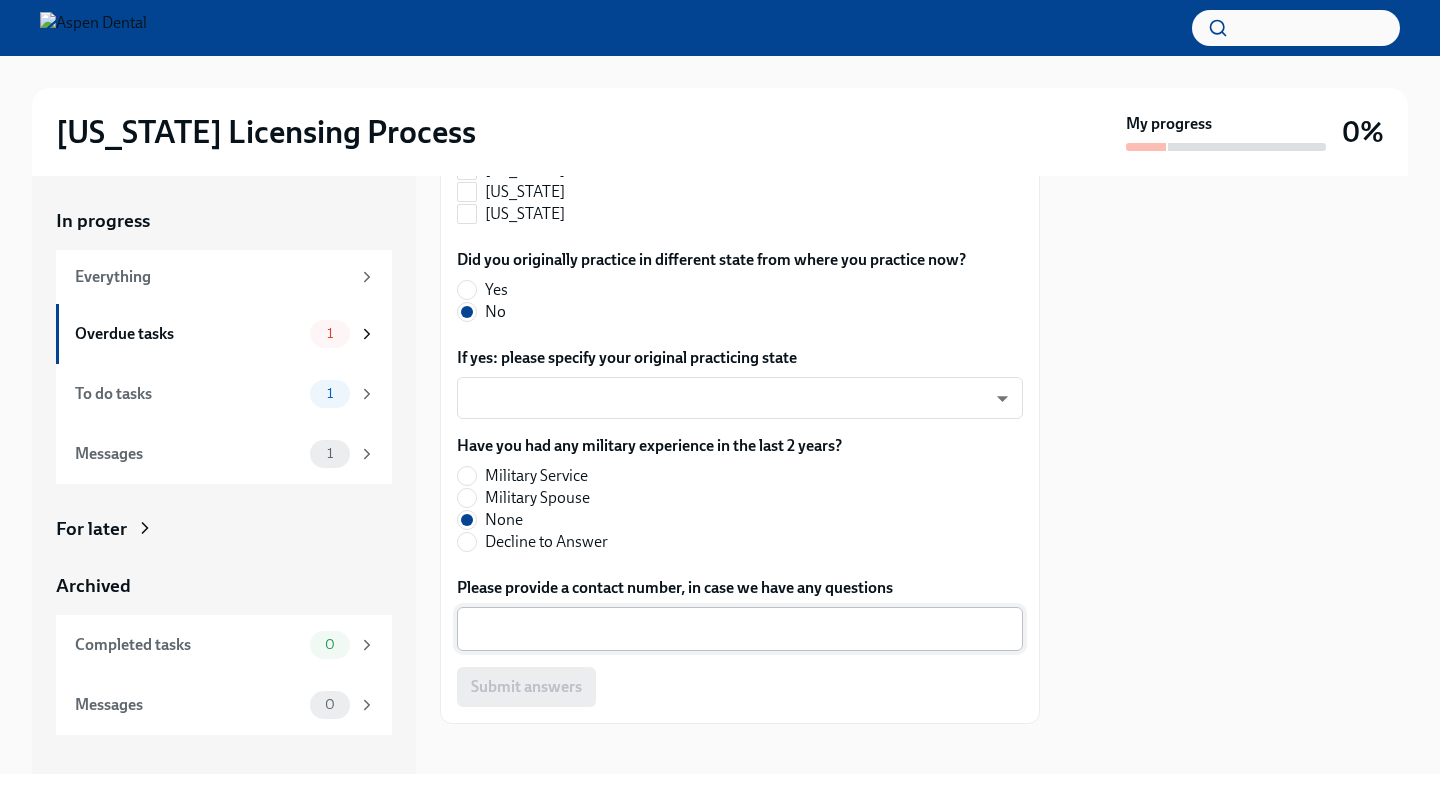 click on "Please provide a contact number, in case we have any questions" at bounding box center [740, 629] 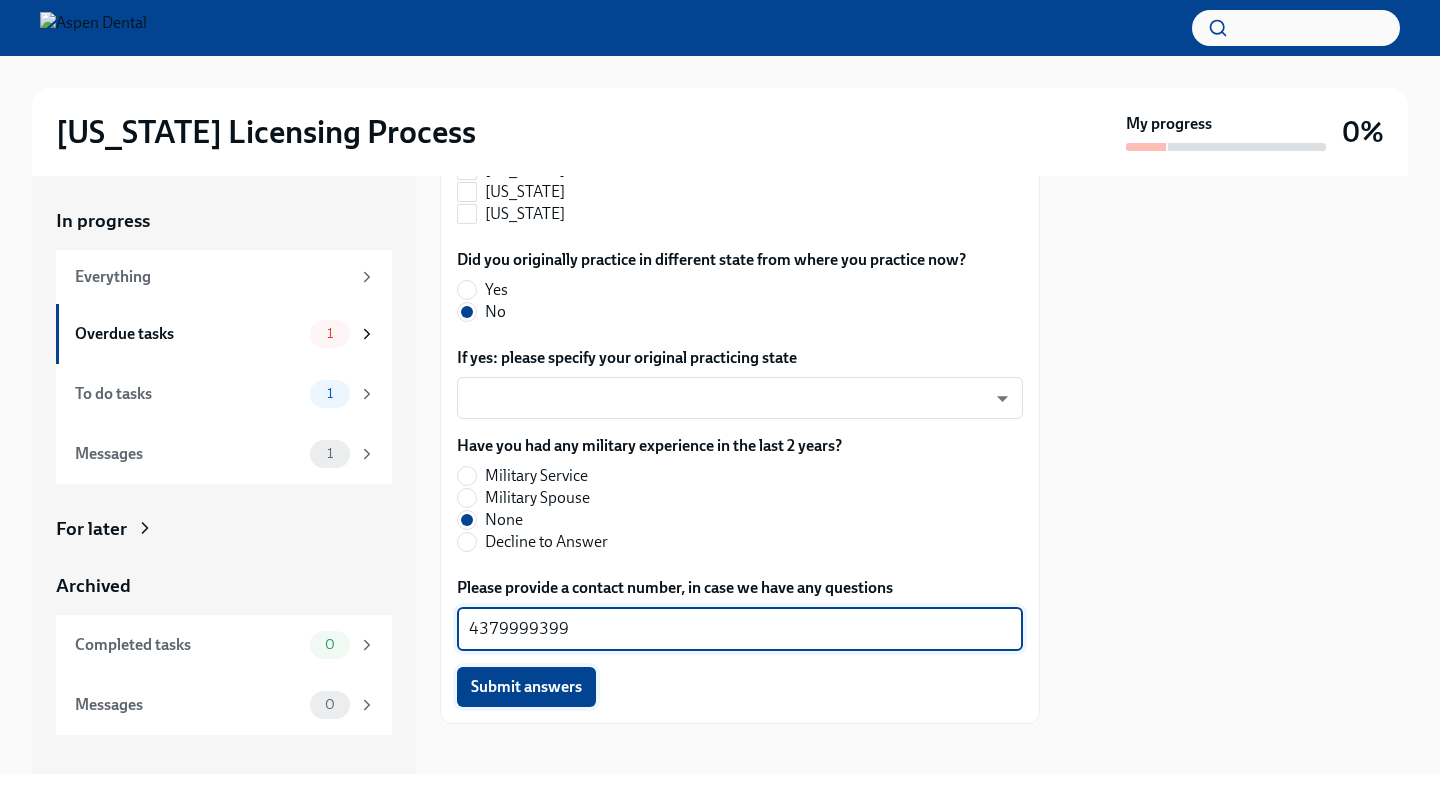 type on "4379999399" 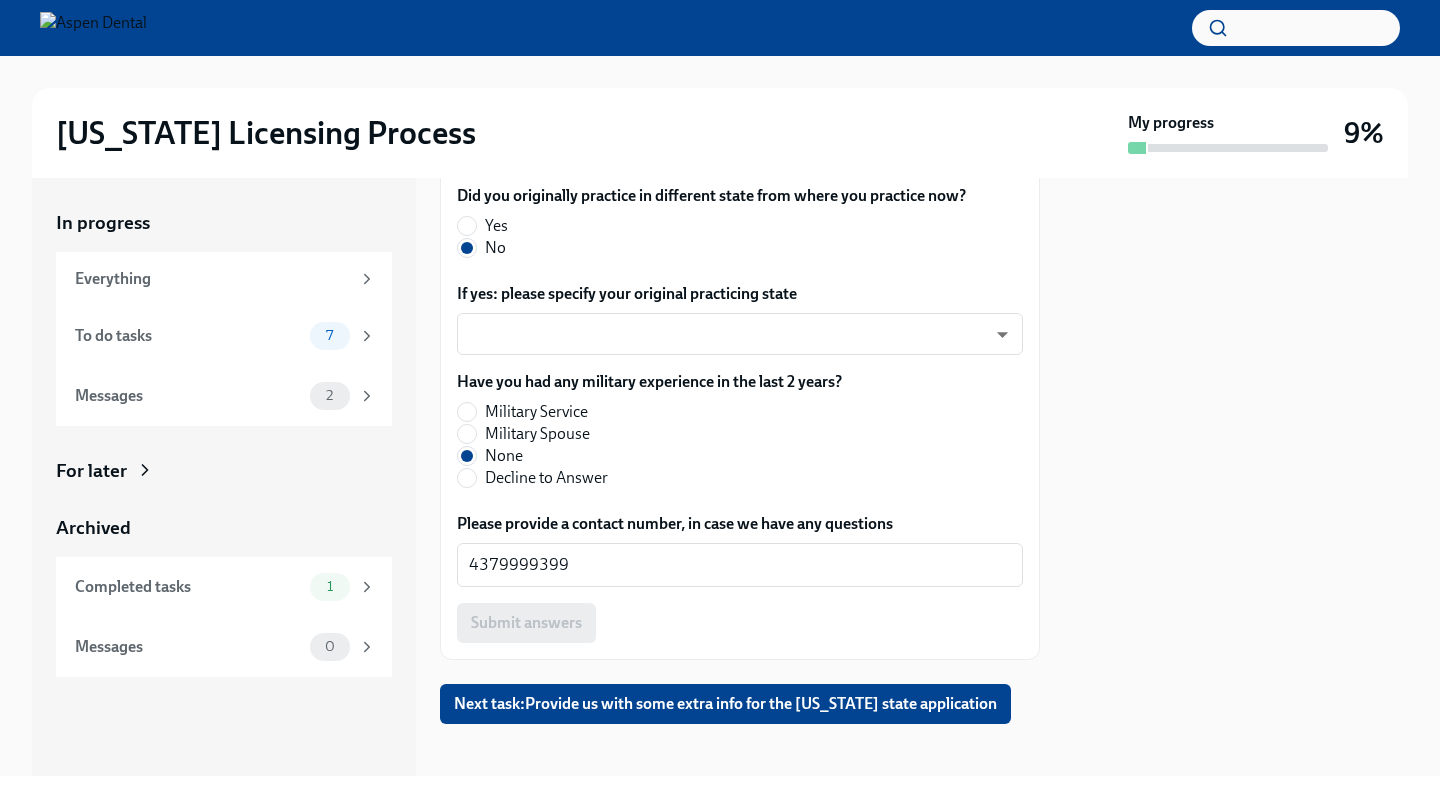 scroll, scrollTop: 2382, scrollLeft: 0, axis: vertical 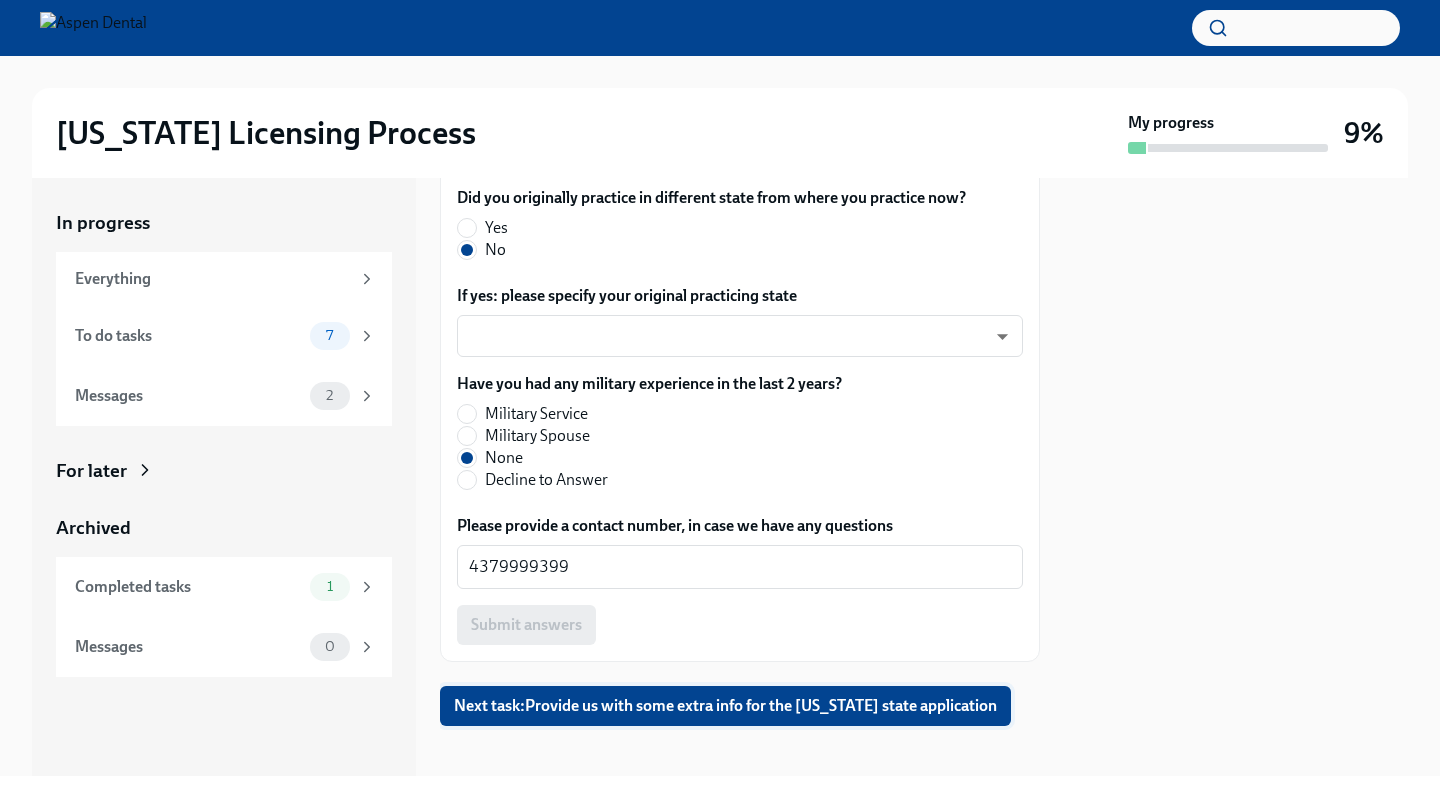 click on "Next task :  Provide us with some extra info for the Illinois state application" at bounding box center (725, 706) 